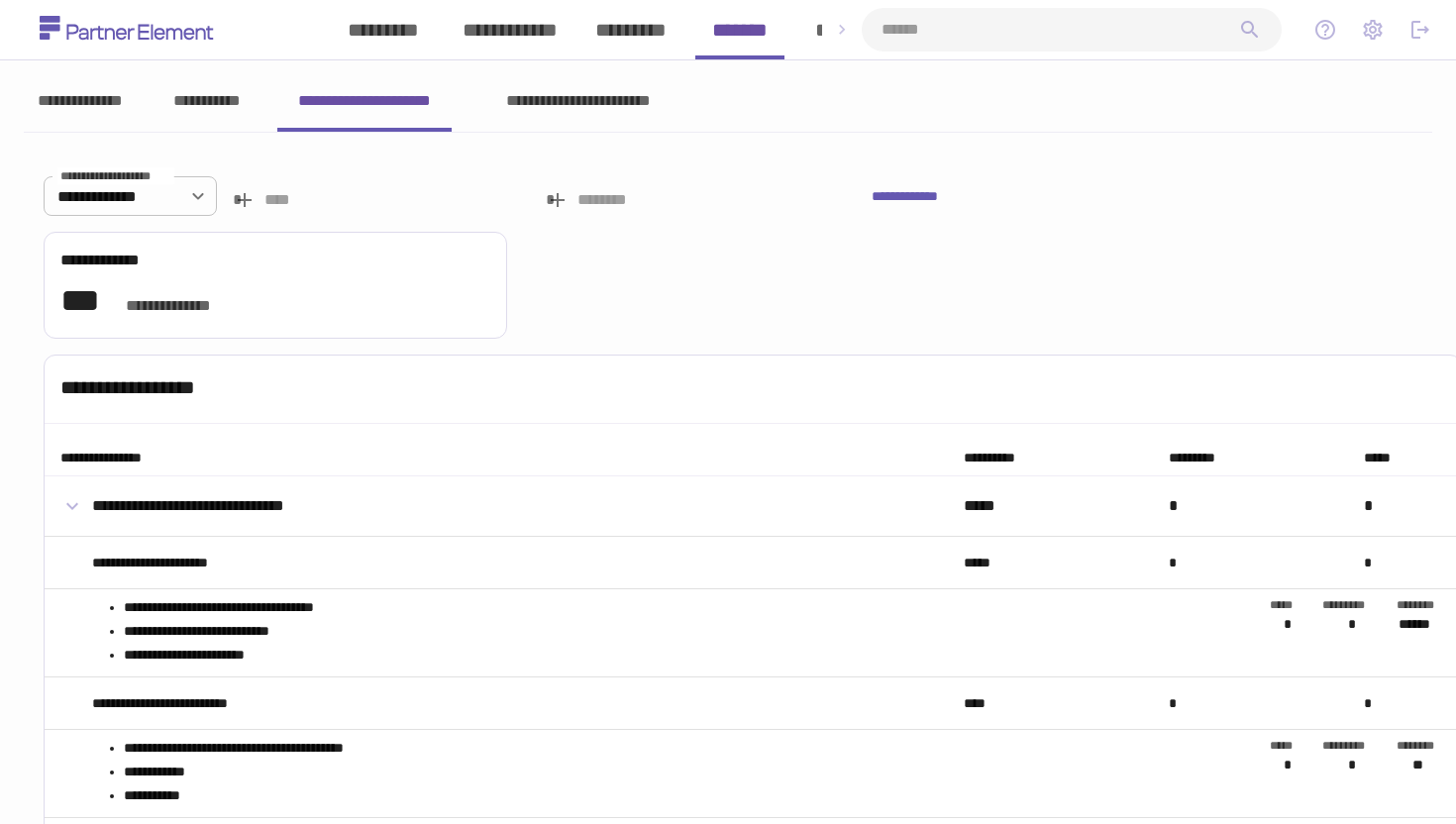 scroll, scrollTop: 0, scrollLeft: 0, axis: both 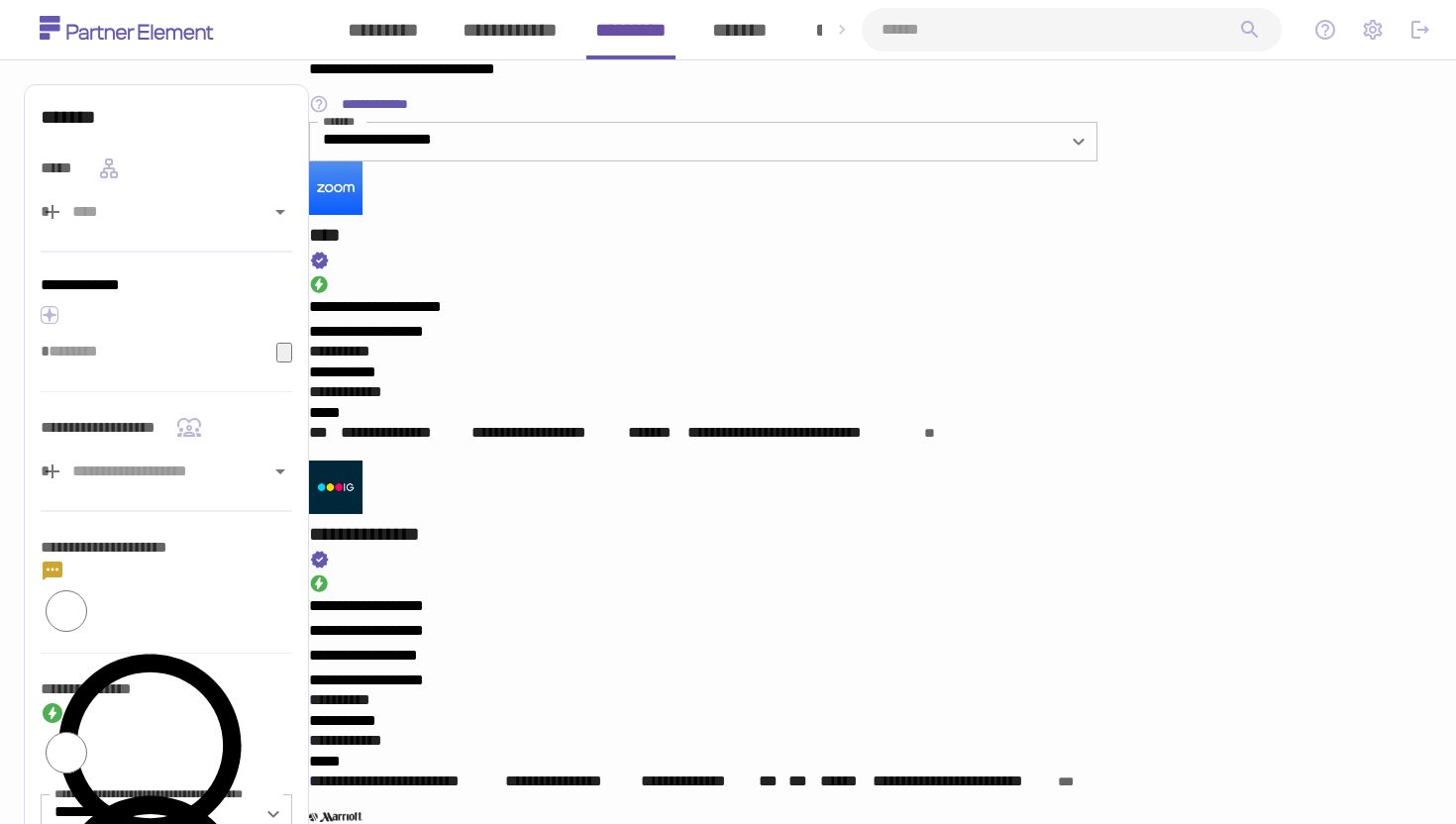 click at bounding box center (1060, 30) 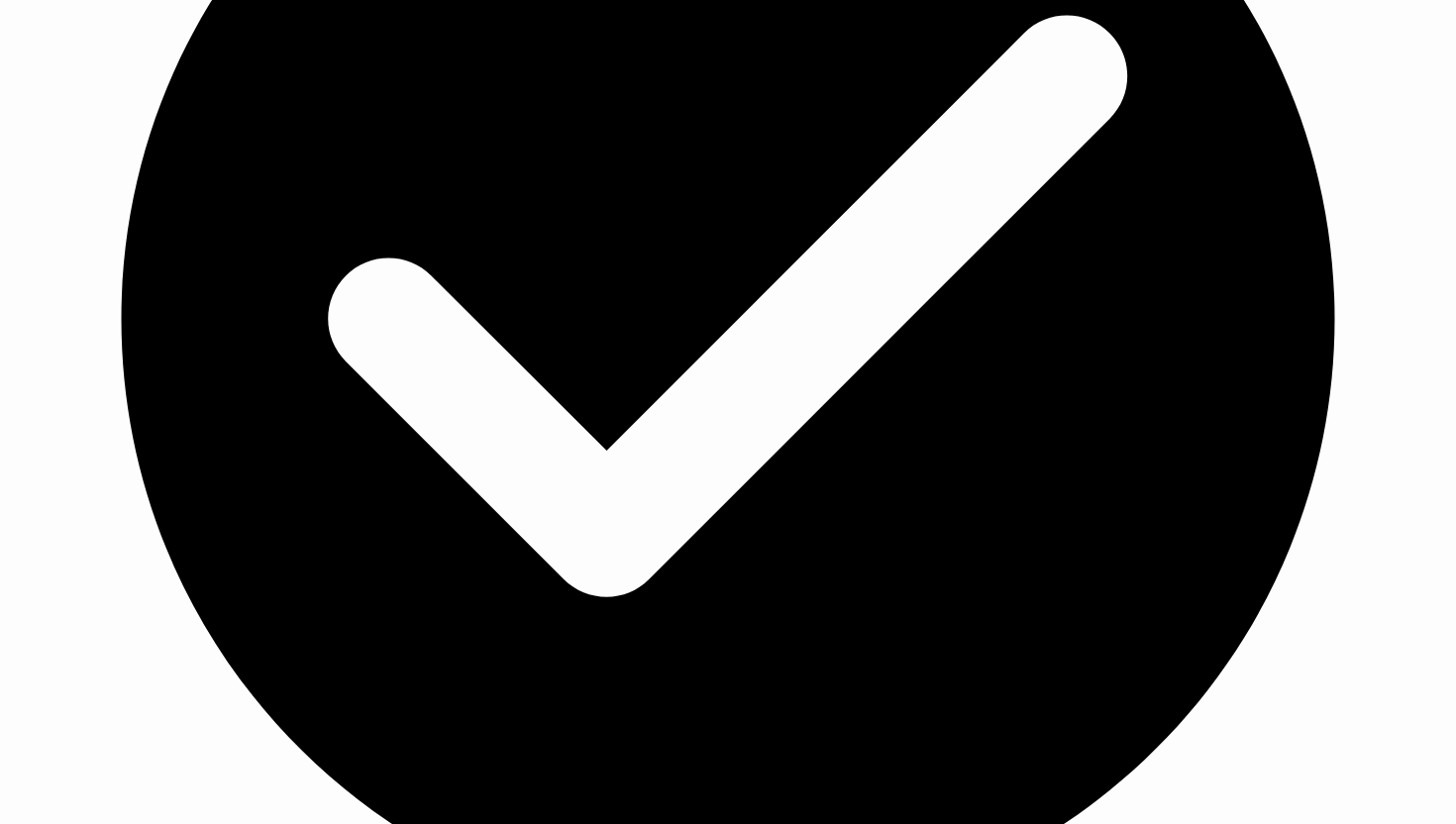 scroll, scrollTop: 704, scrollLeft: 0, axis: vertical 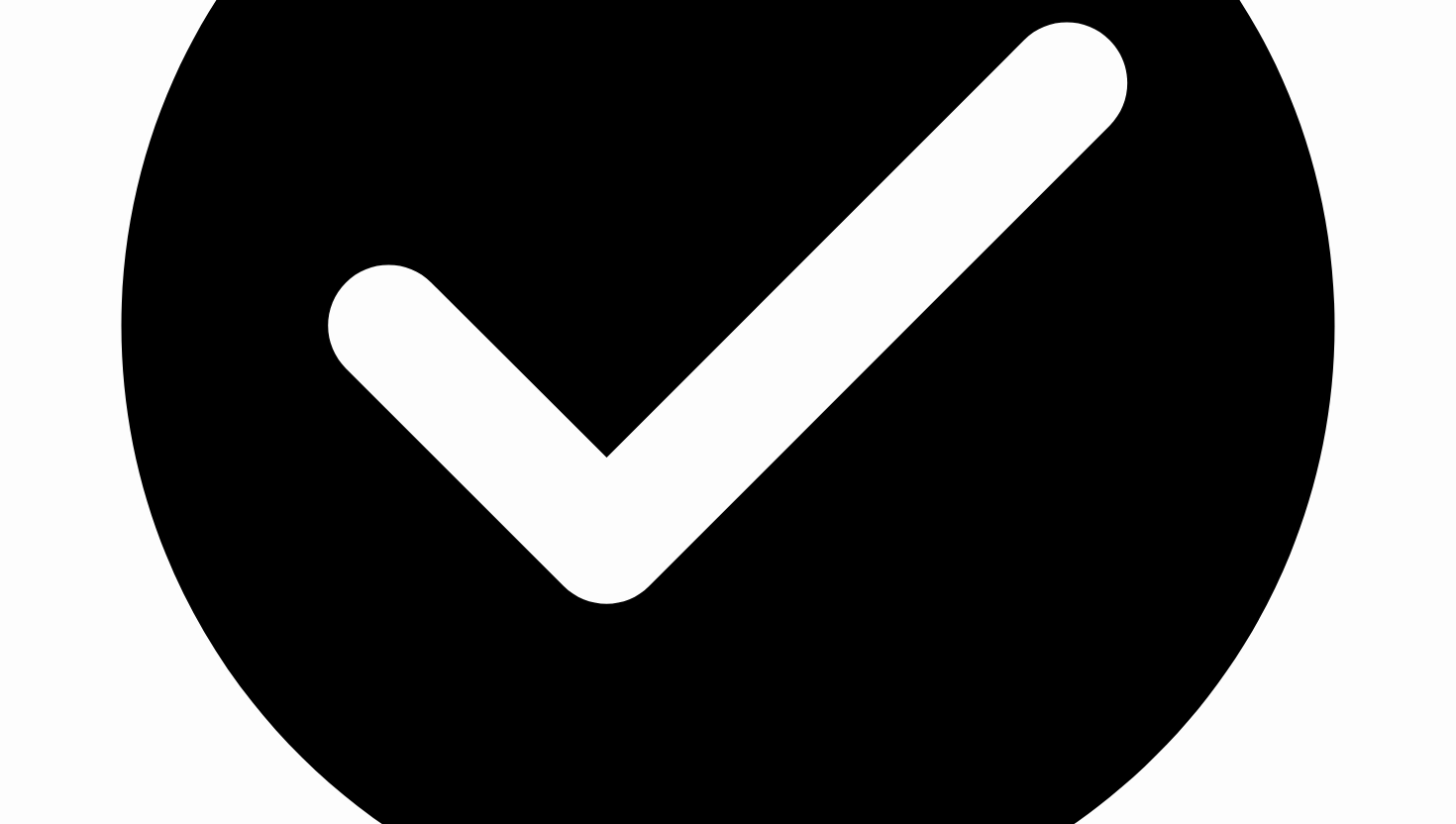 click on "*********" at bounding box center (728, 4783) 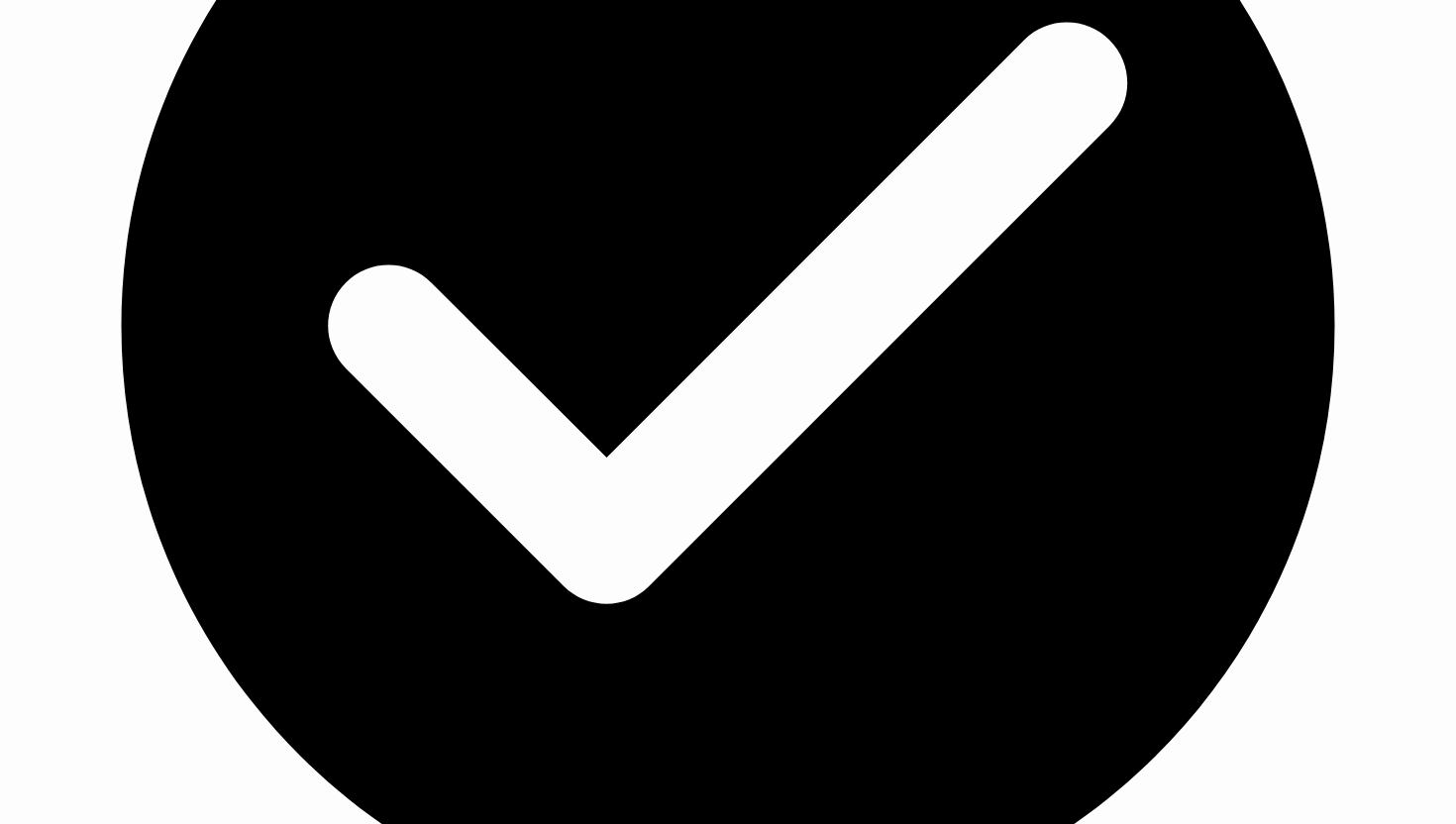 scroll, scrollTop: 217, scrollLeft: 0, axis: vertical 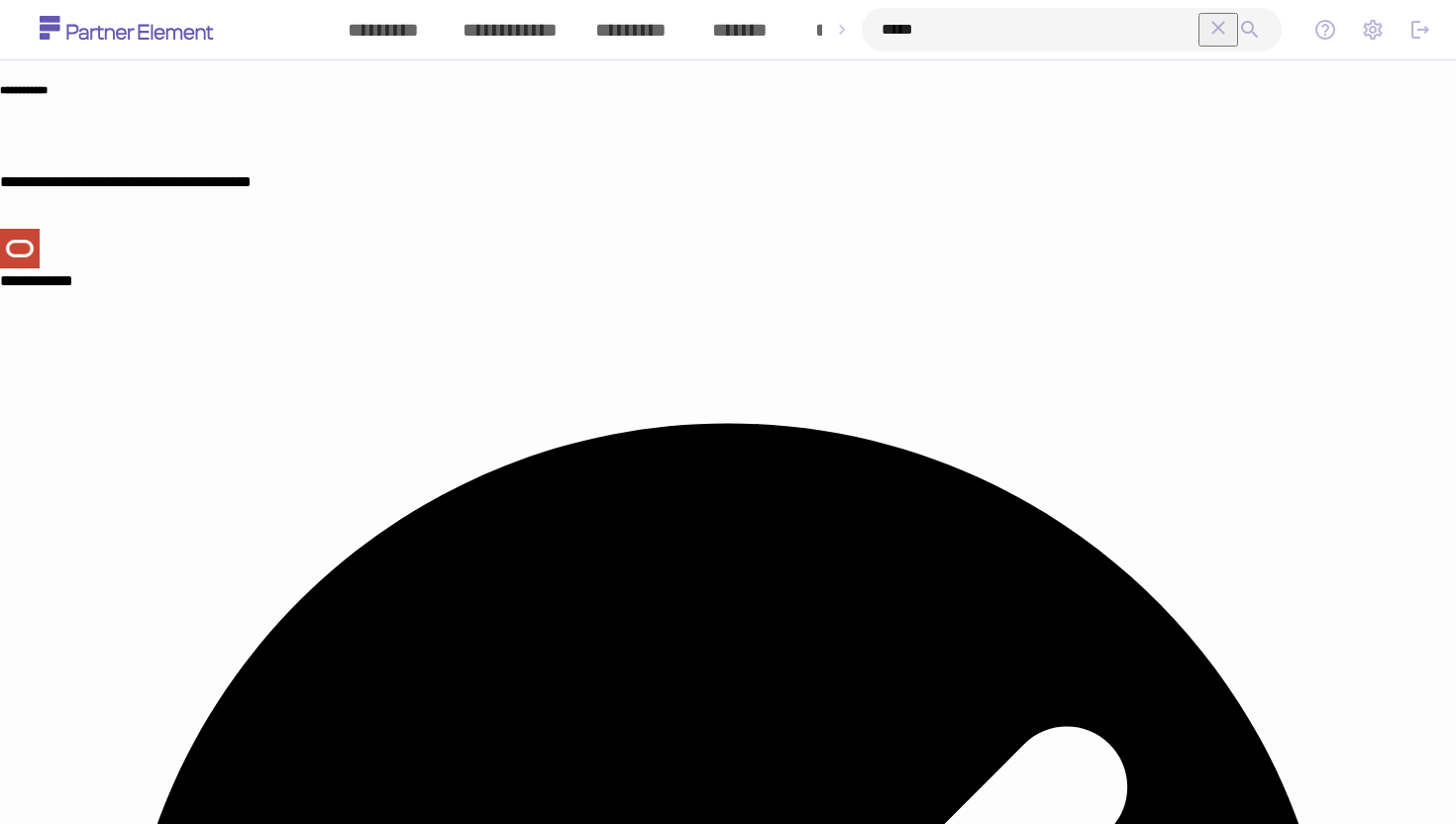 click on "*****" at bounding box center (1040, 30) 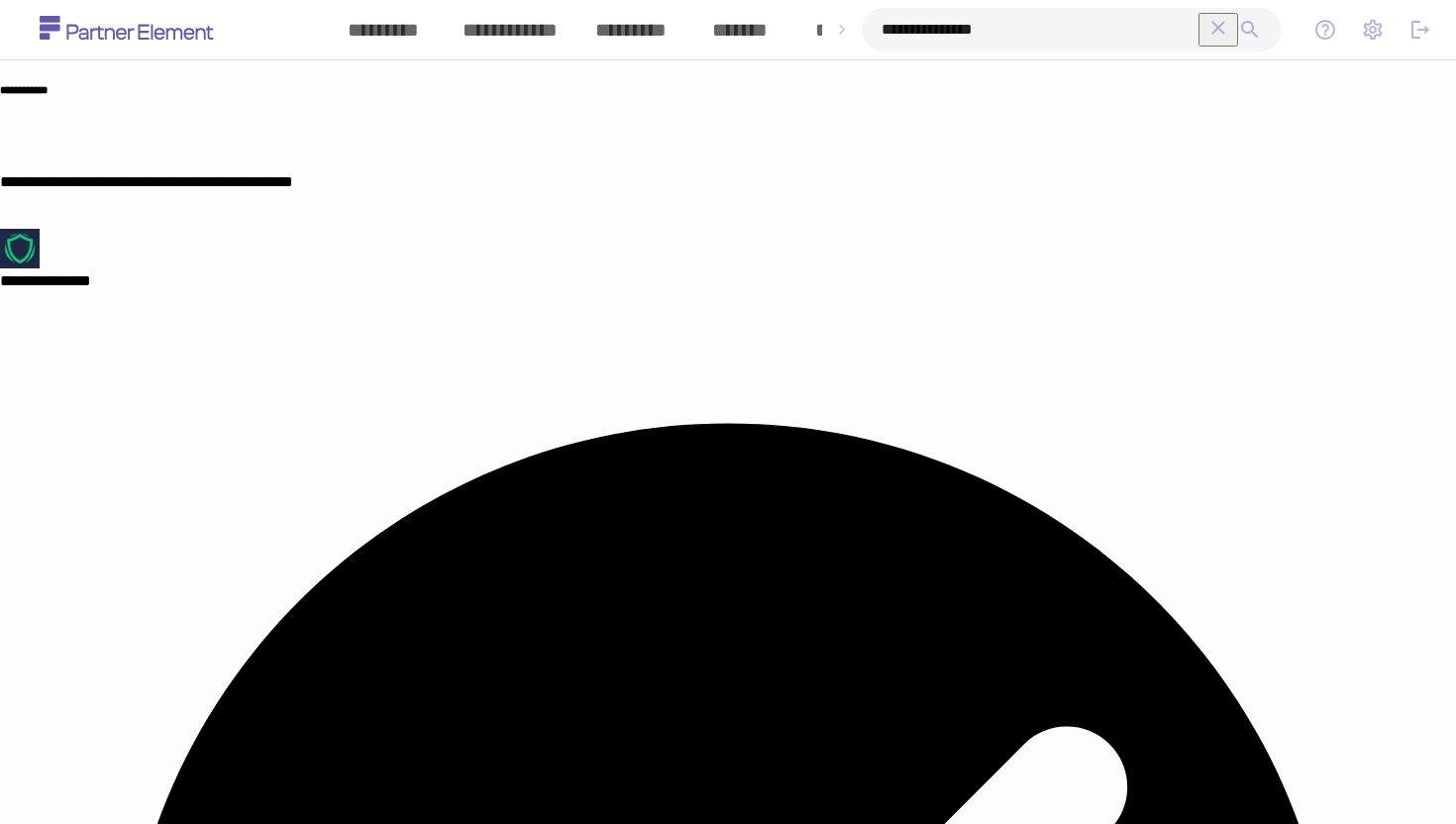 type on "**********" 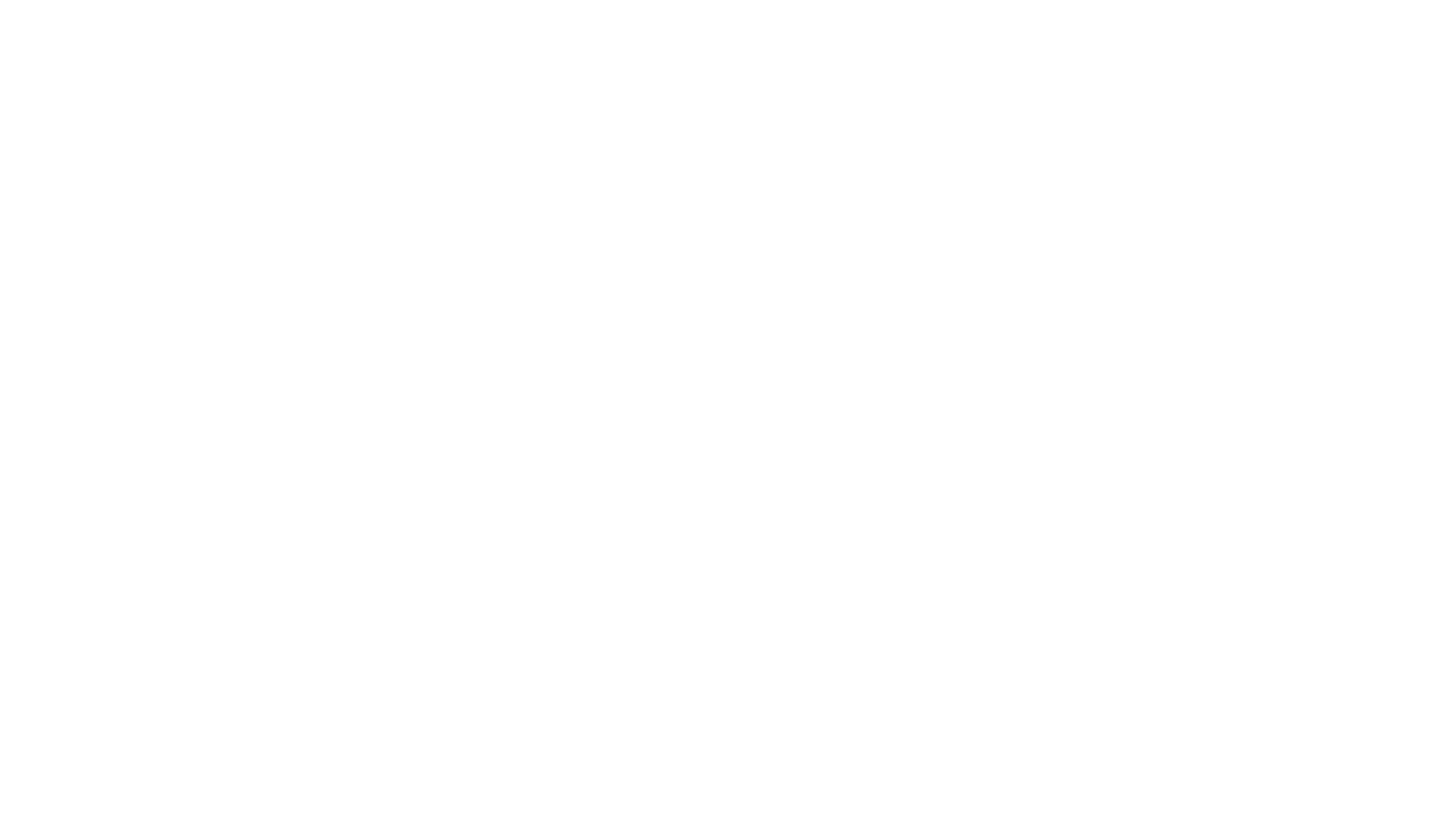 scroll, scrollTop: 0, scrollLeft: 0, axis: both 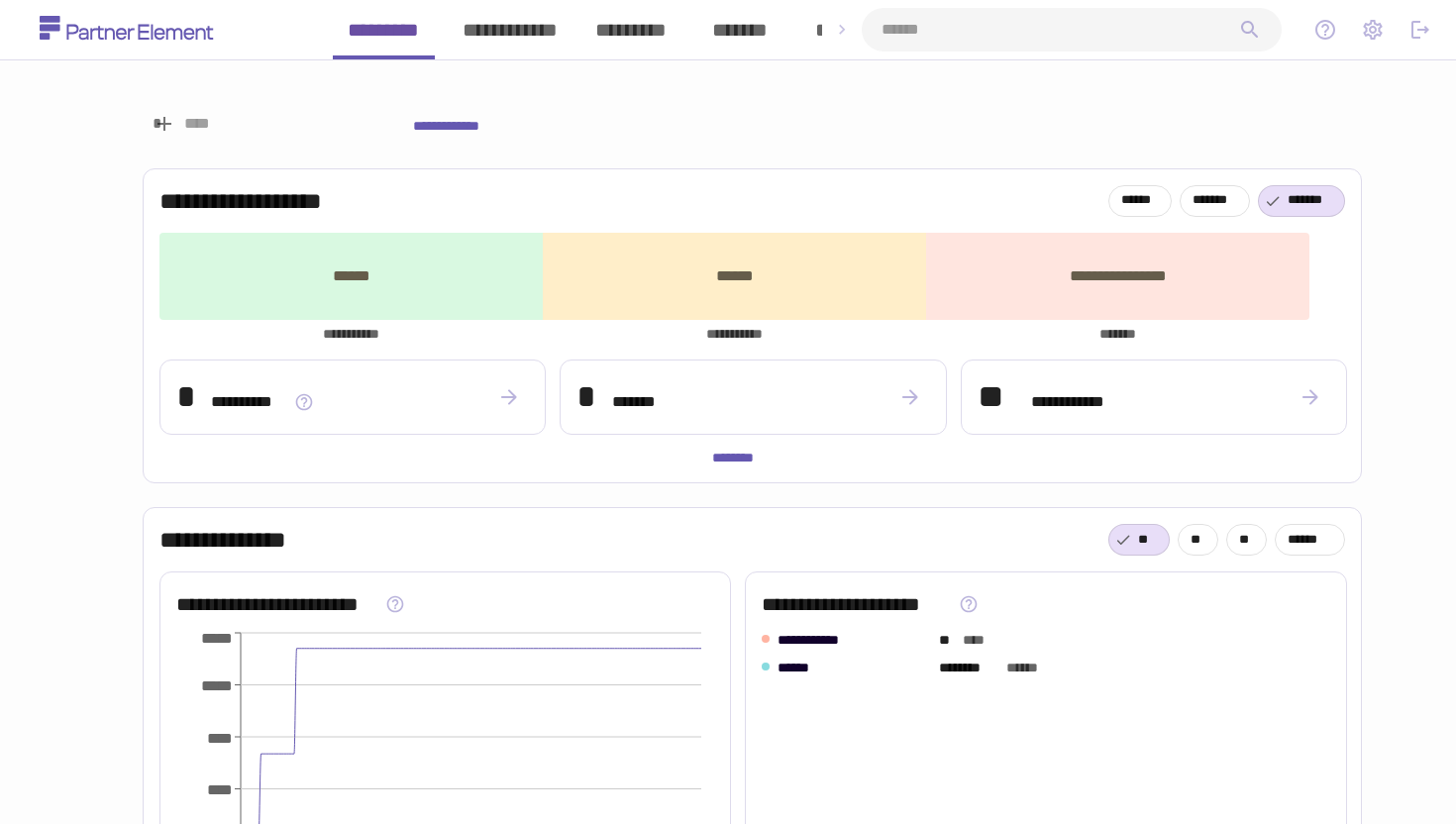 click 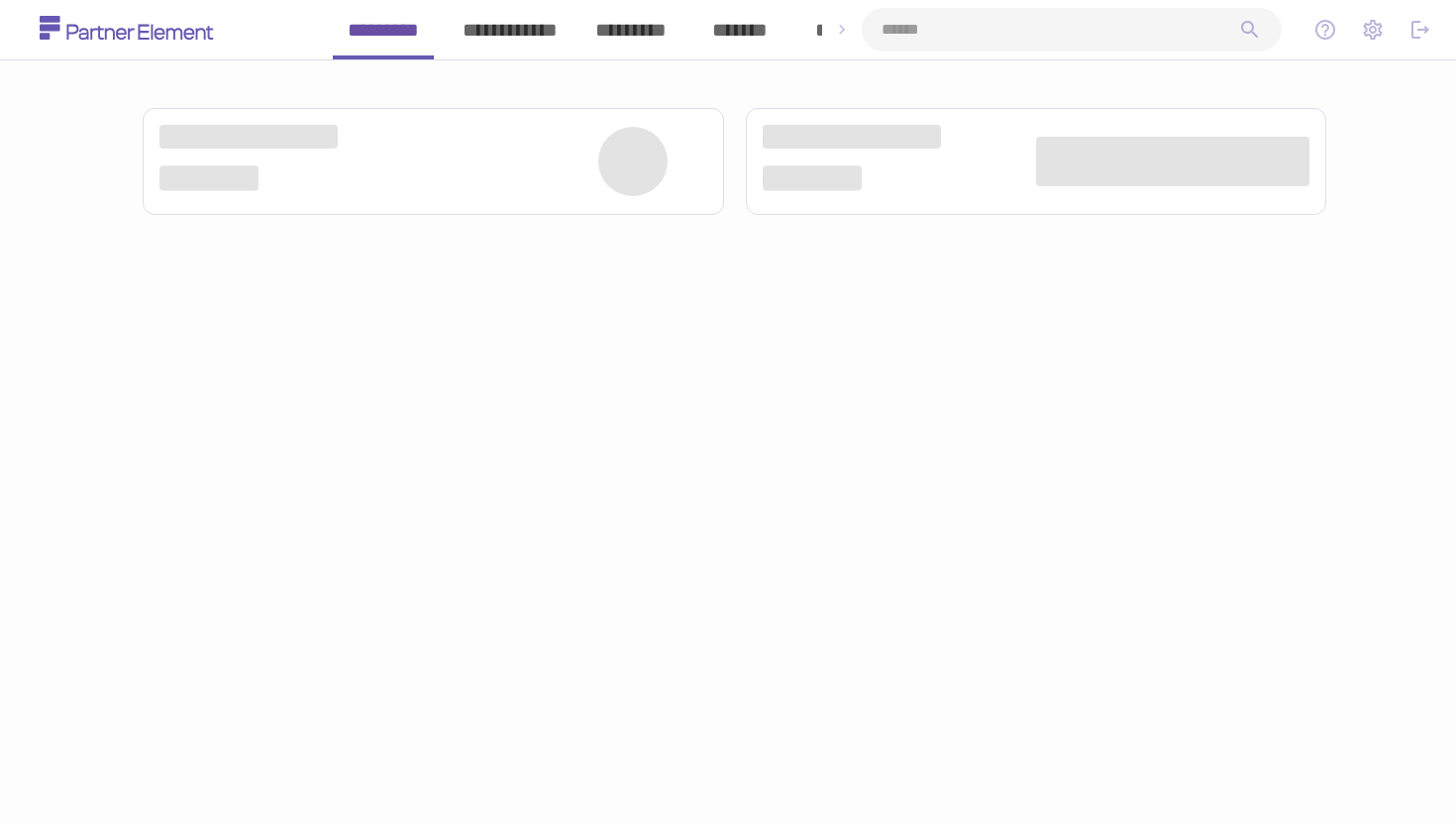 scroll, scrollTop: 0, scrollLeft: 0, axis: both 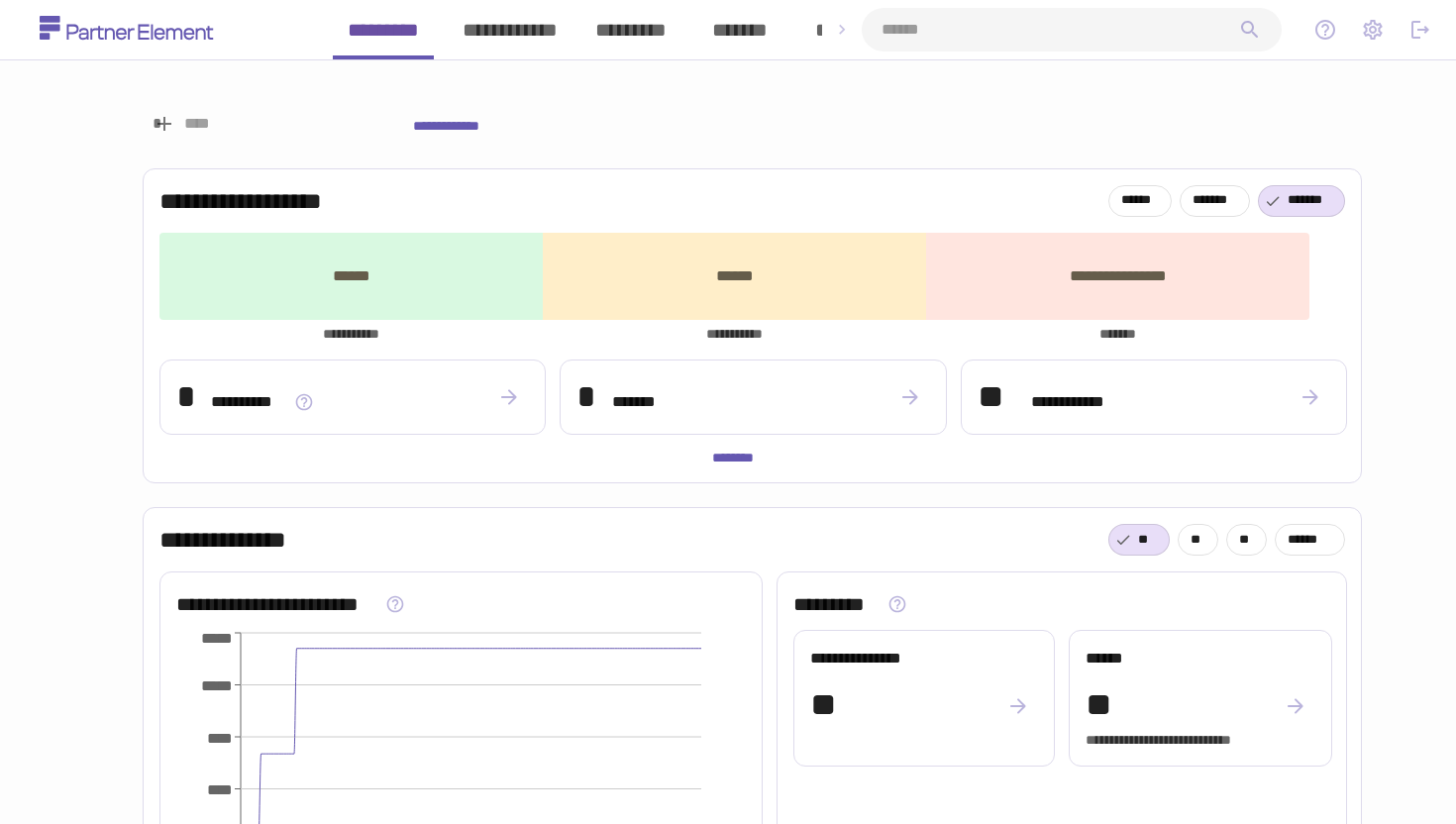 click on "**********" at bounding box center (751, 840) 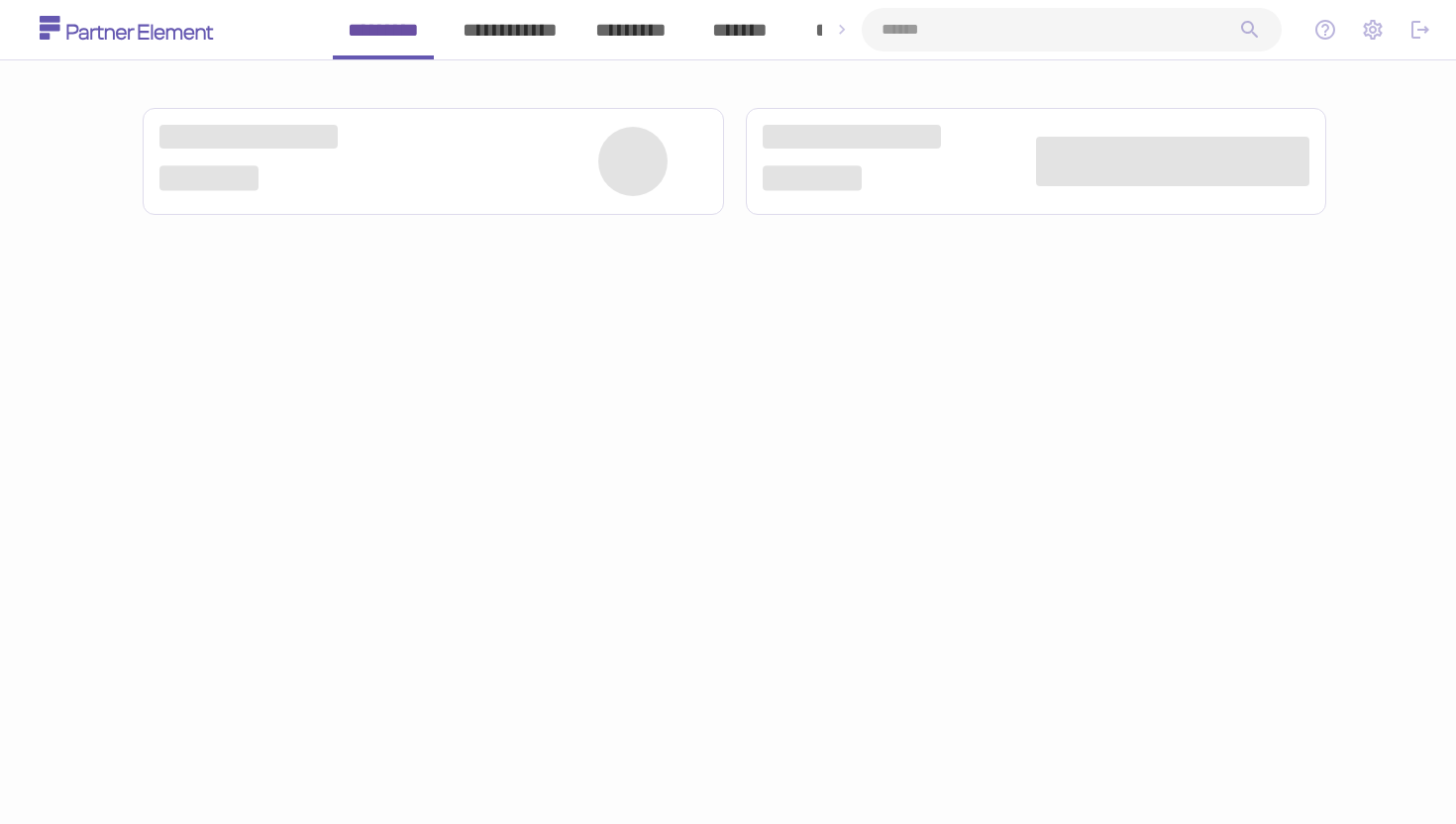 scroll, scrollTop: 0, scrollLeft: 0, axis: both 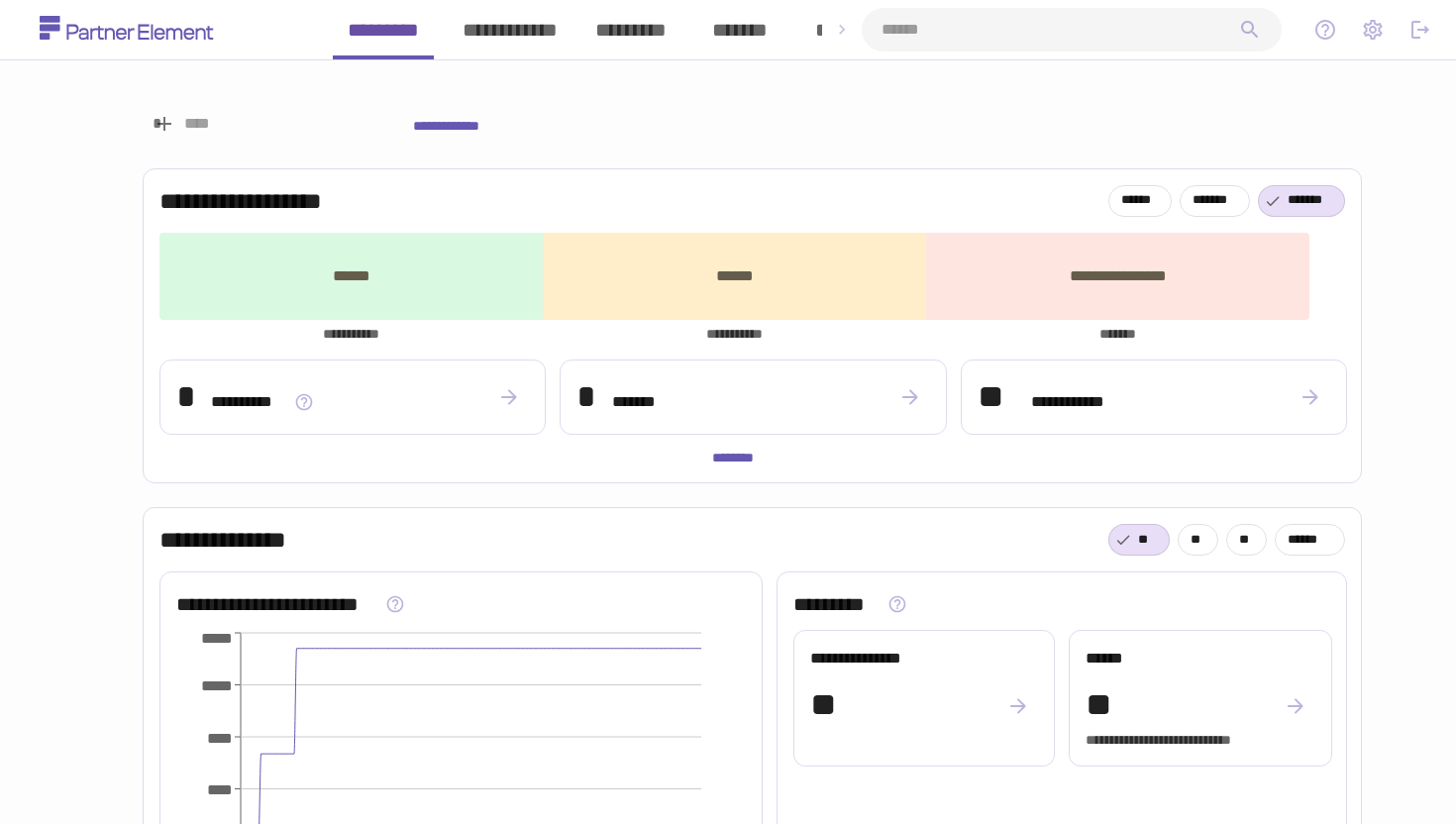 click 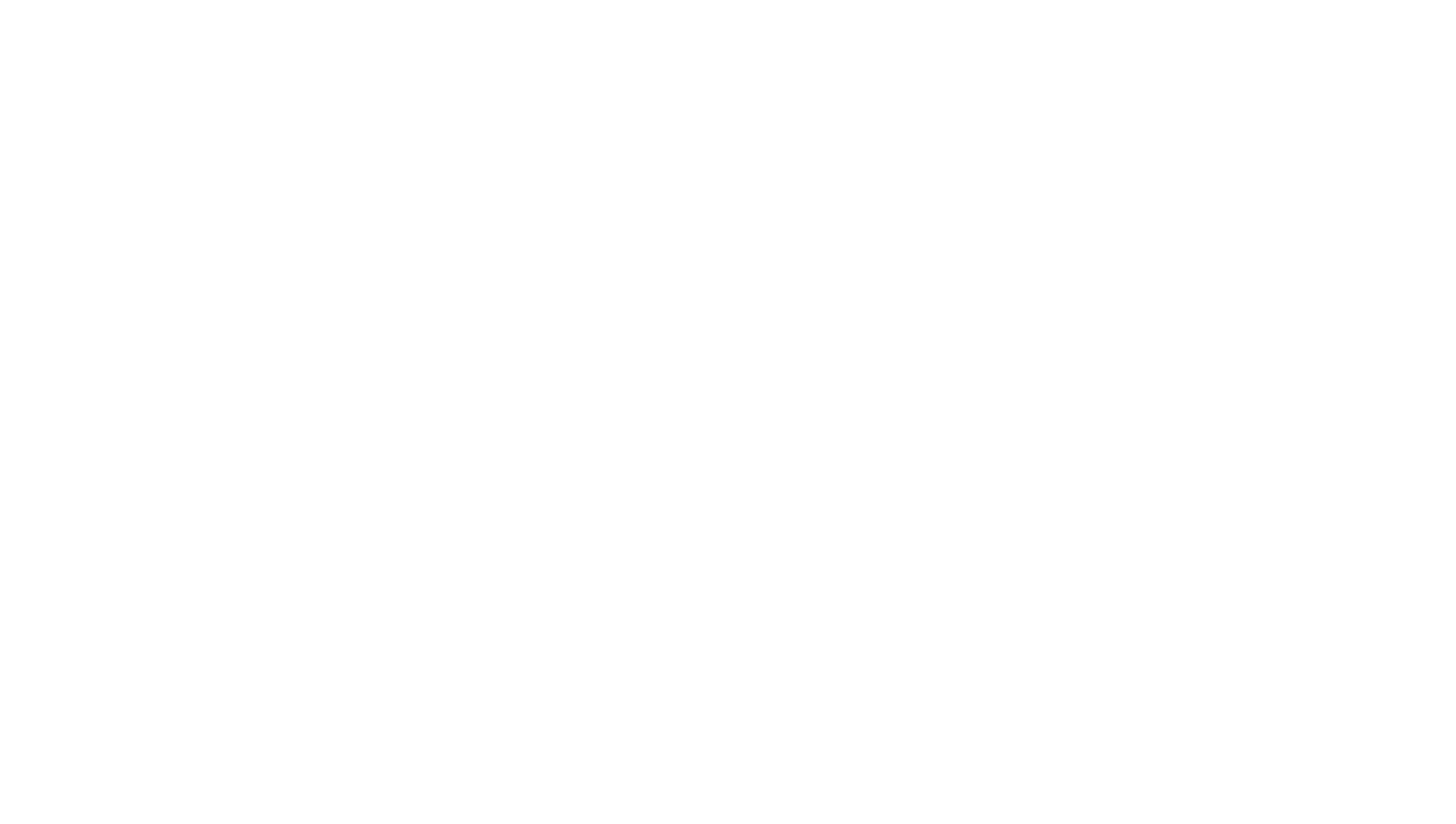 scroll, scrollTop: 0, scrollLeft: 0, axis: both 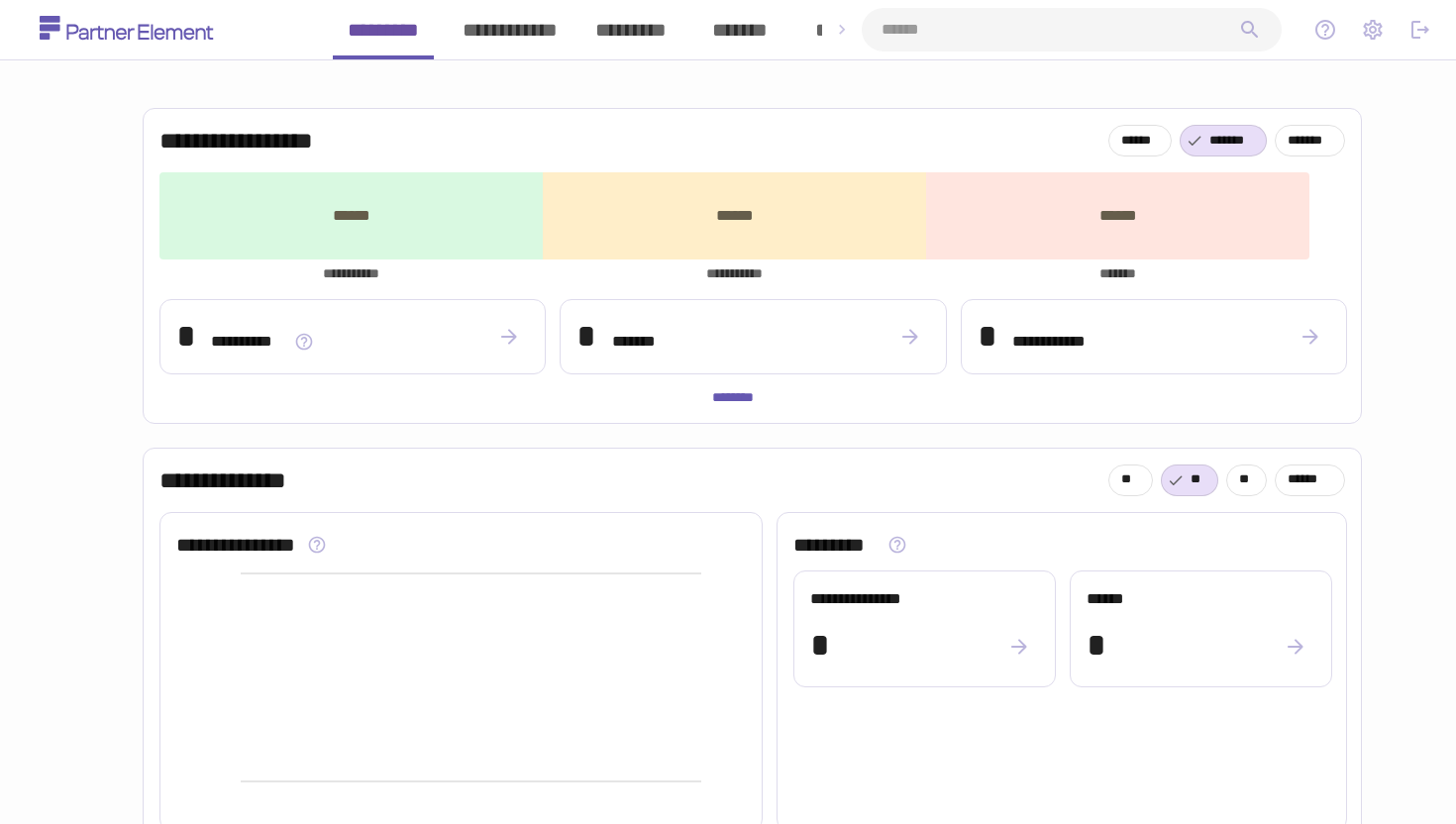 click 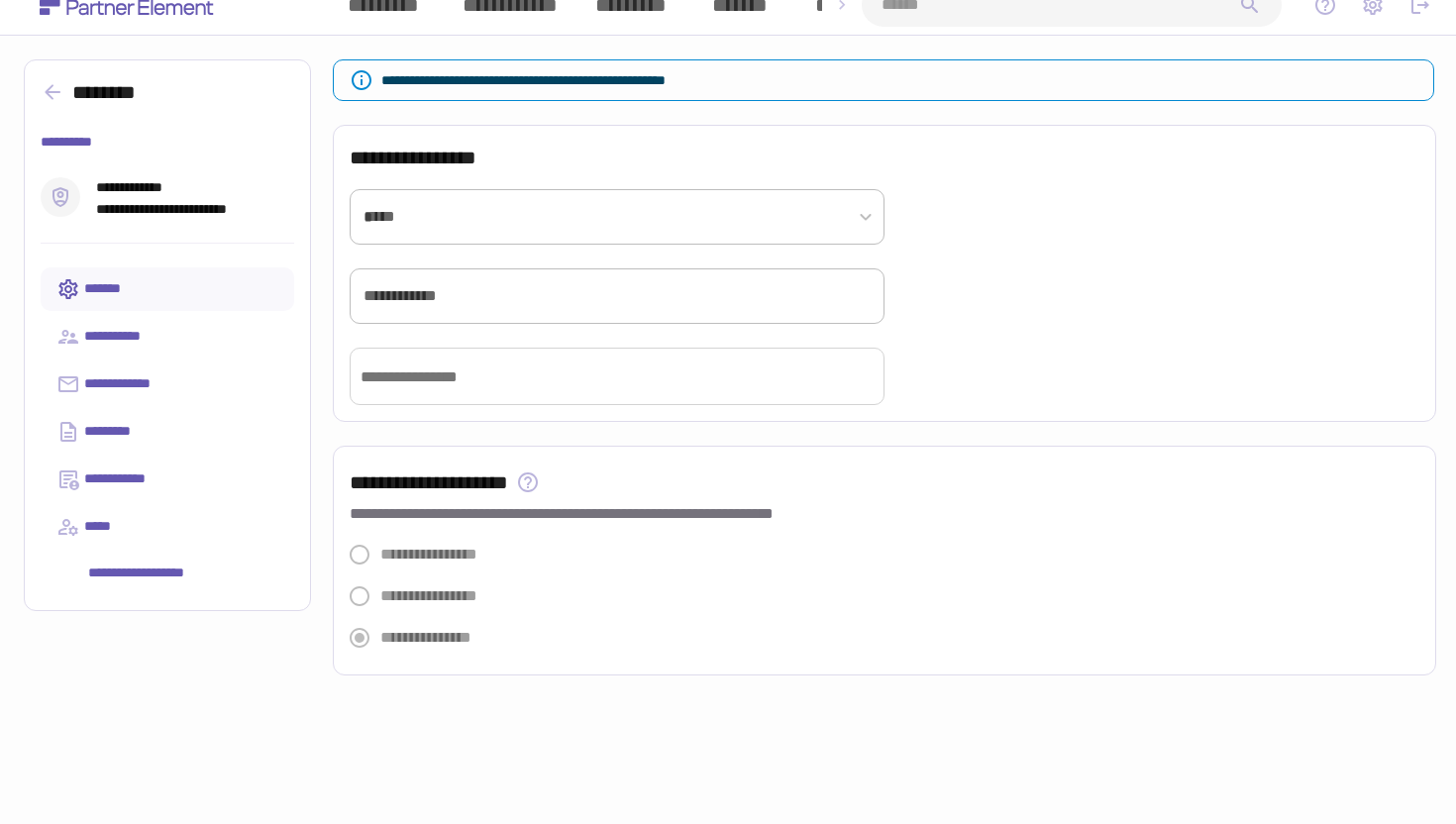 scroll, scrollTop: 41, scrollLeft: 0, axis: vertical 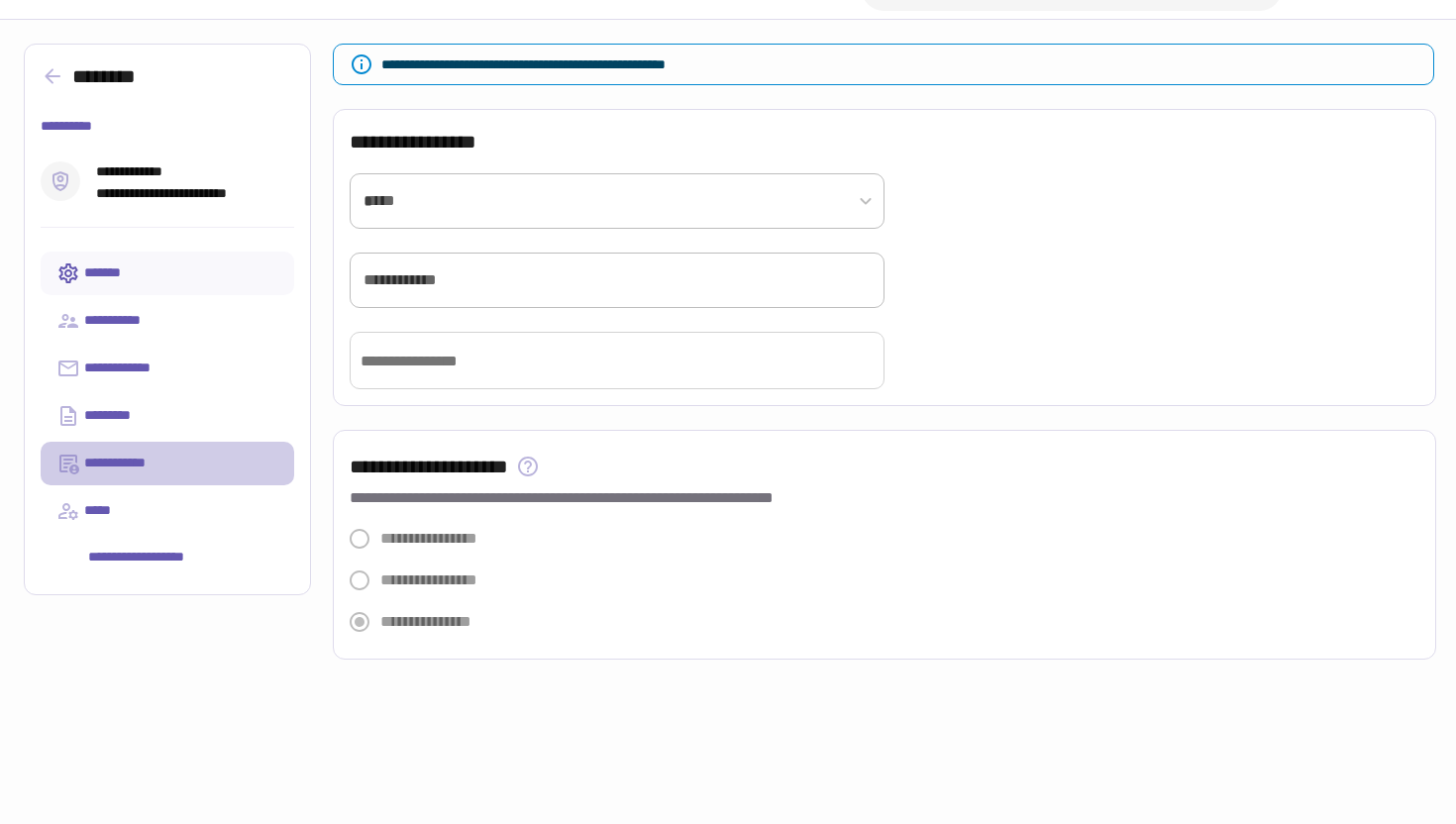 click on "**********" at bounding box center (167, 464) 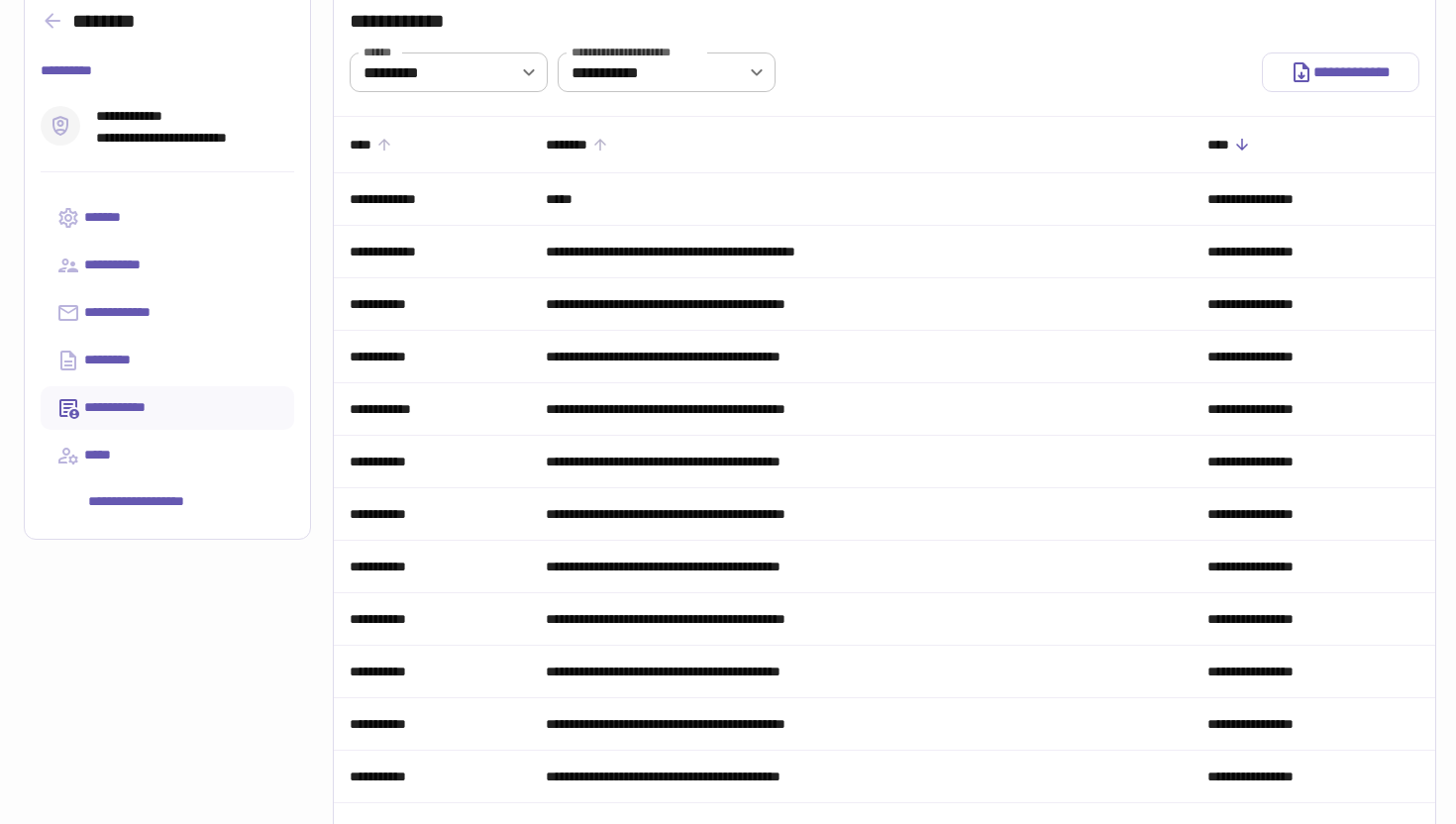 scroll, scrollTop: 98, scrollLeft: 0, axis: vertical 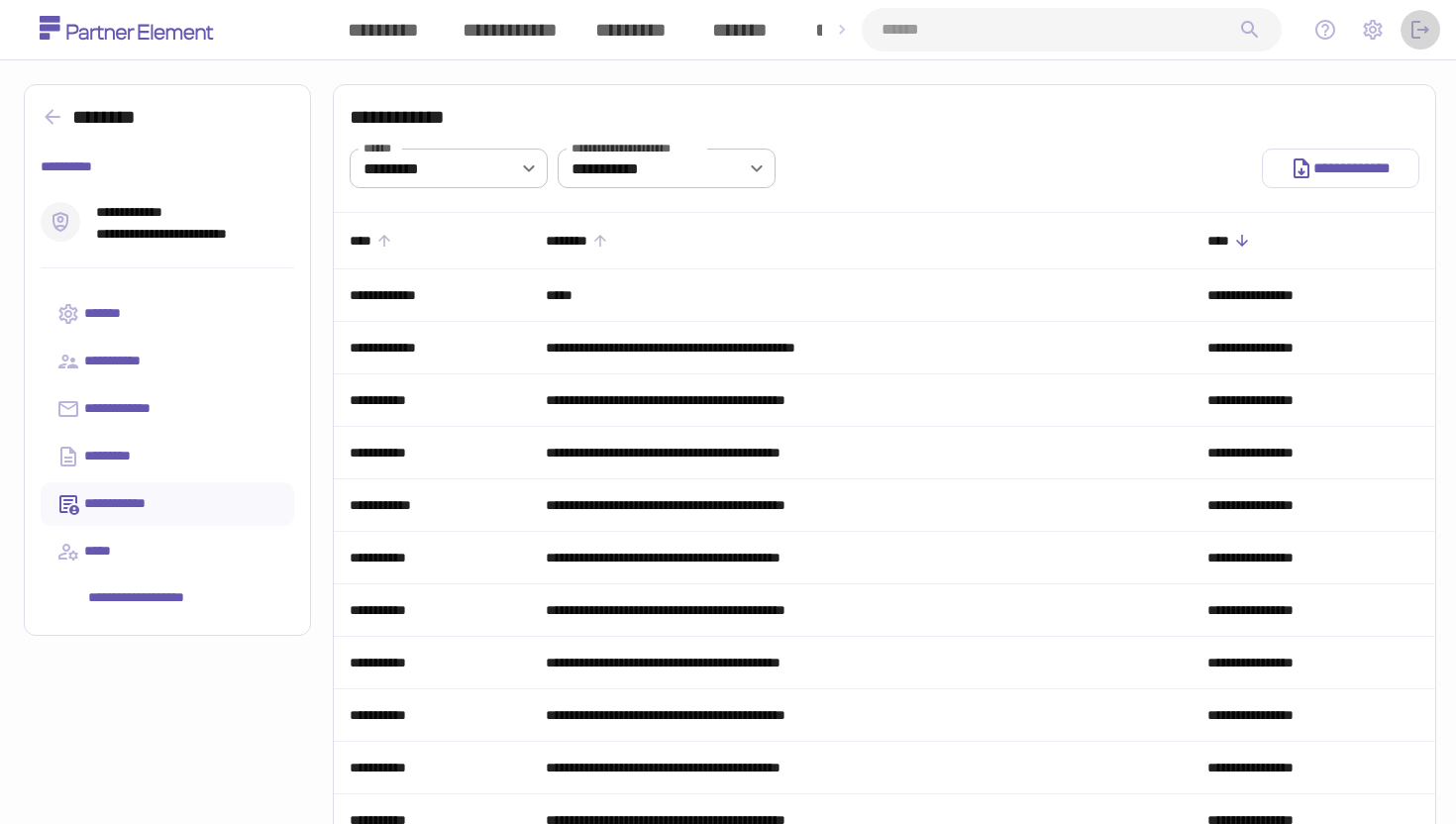 click 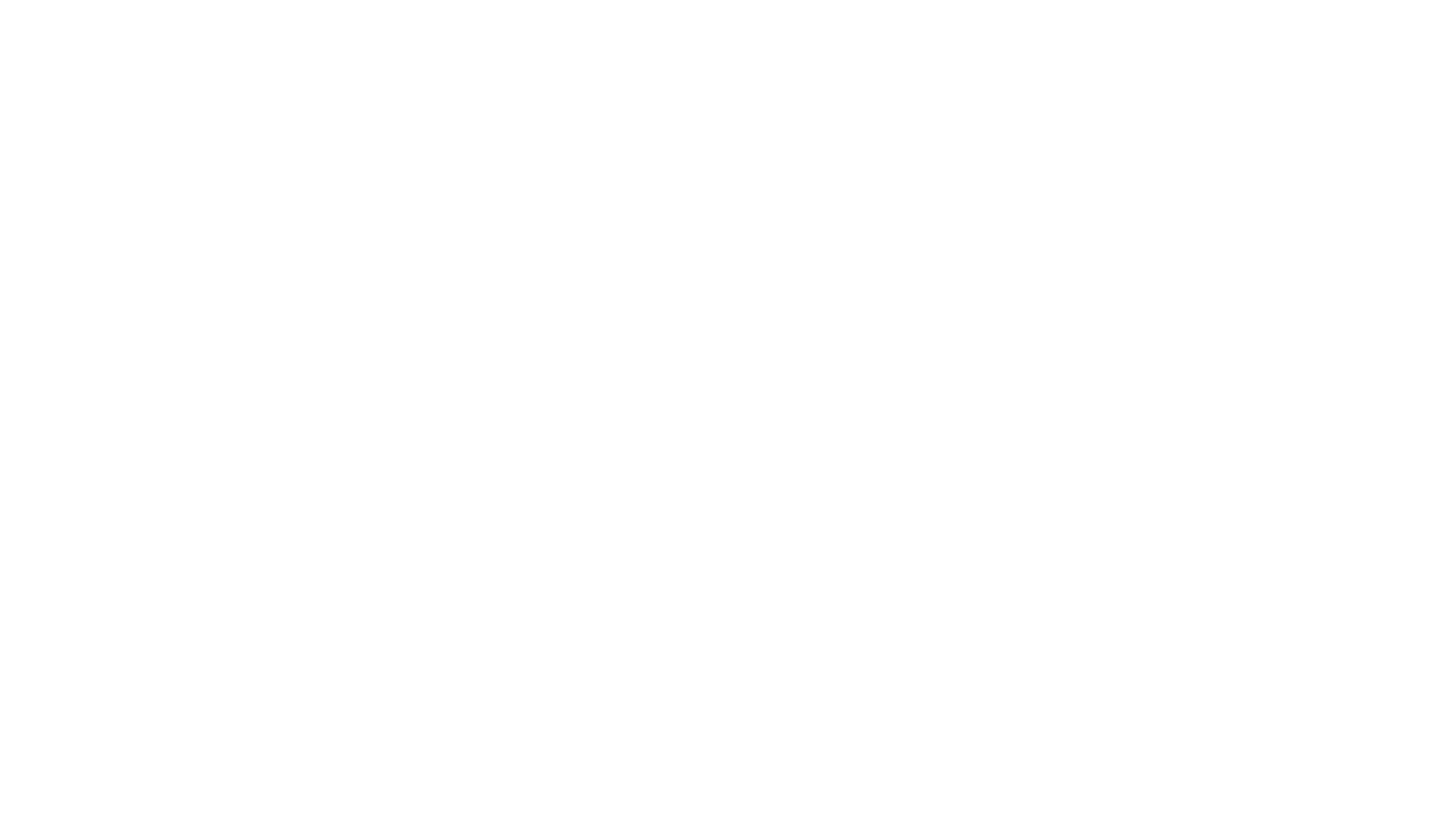 scroll, scrollTop: 0, scrollLeft: 0, axis: both 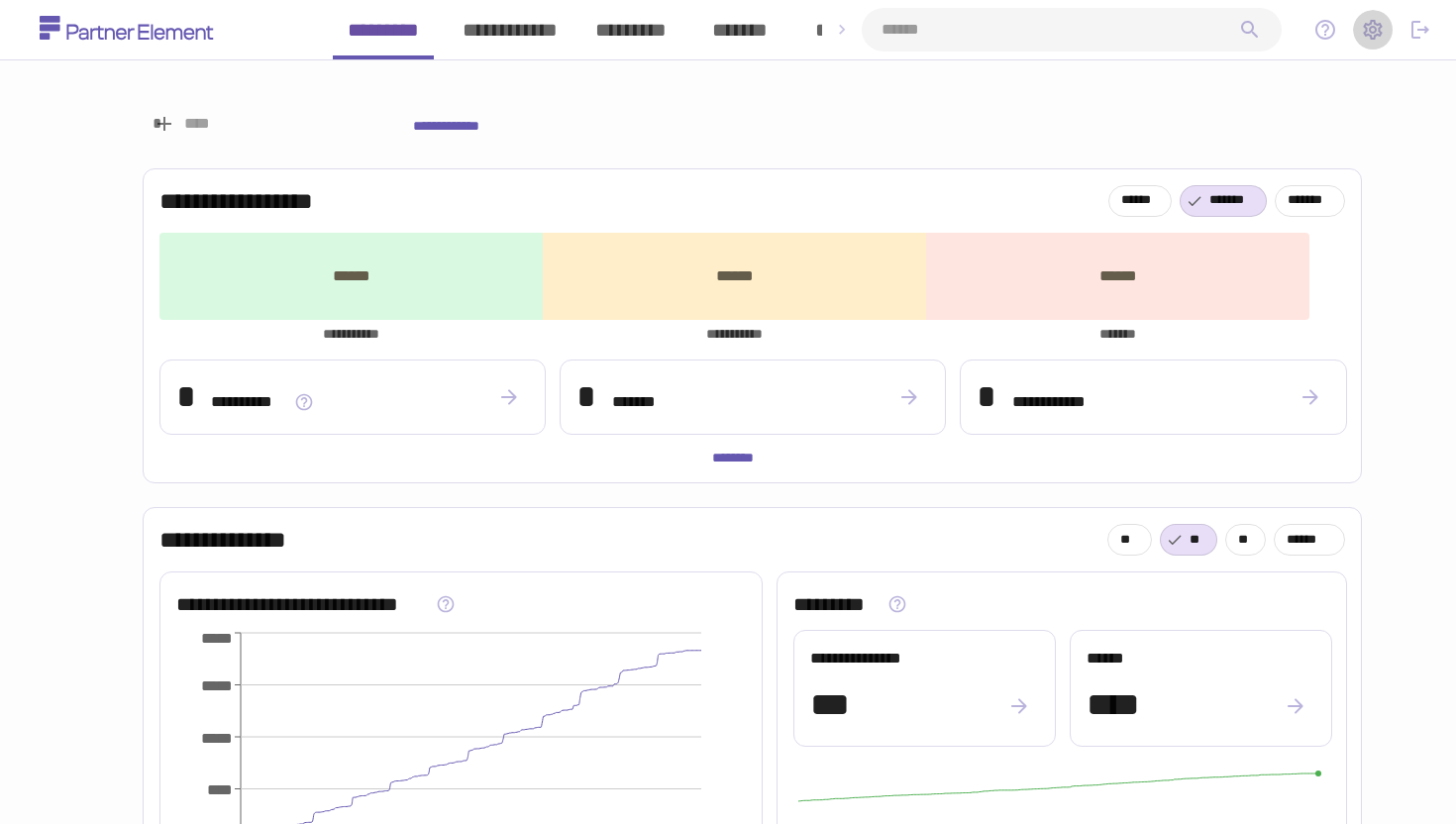 click 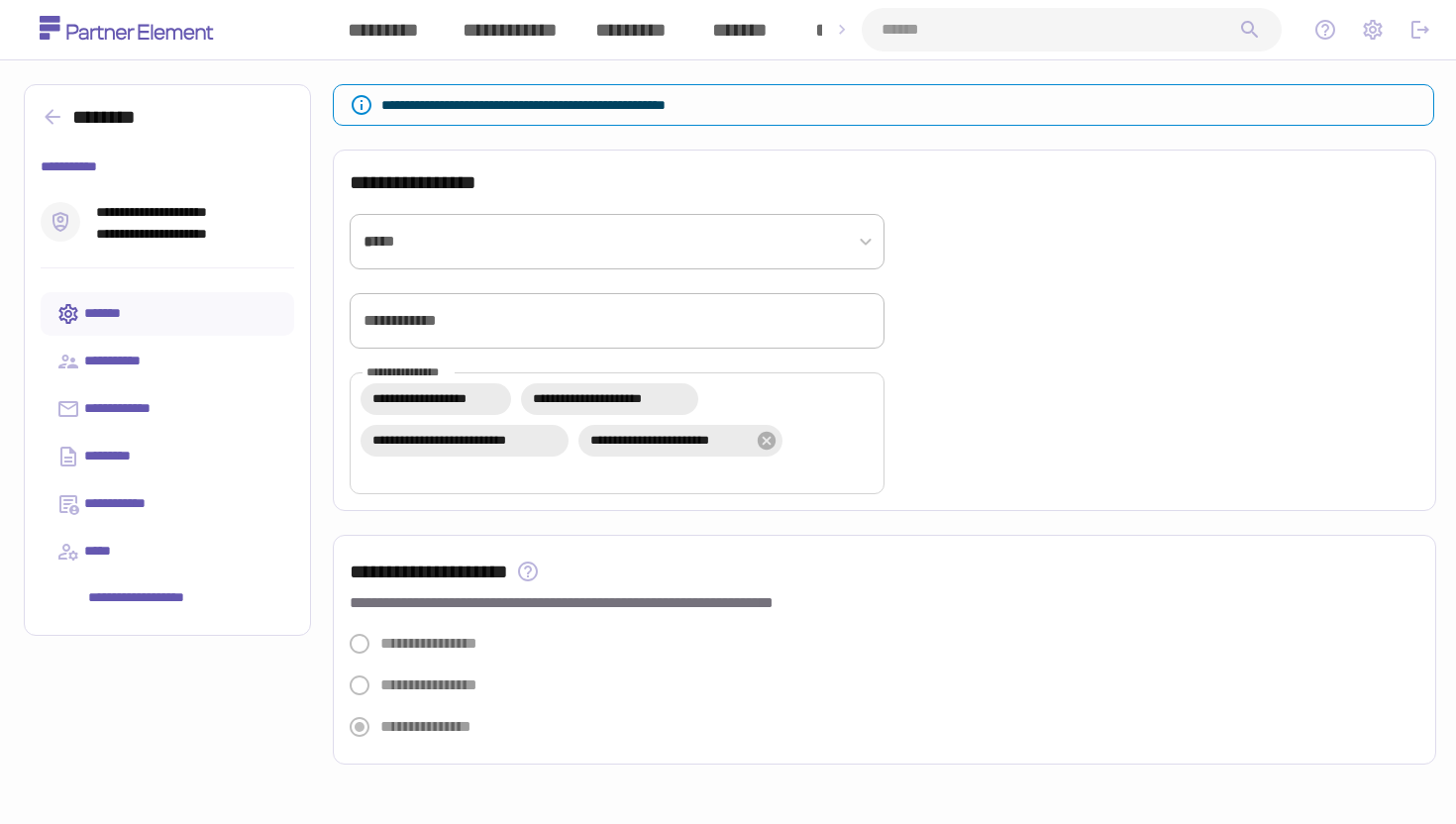 click at bounding box center (1060, 30) 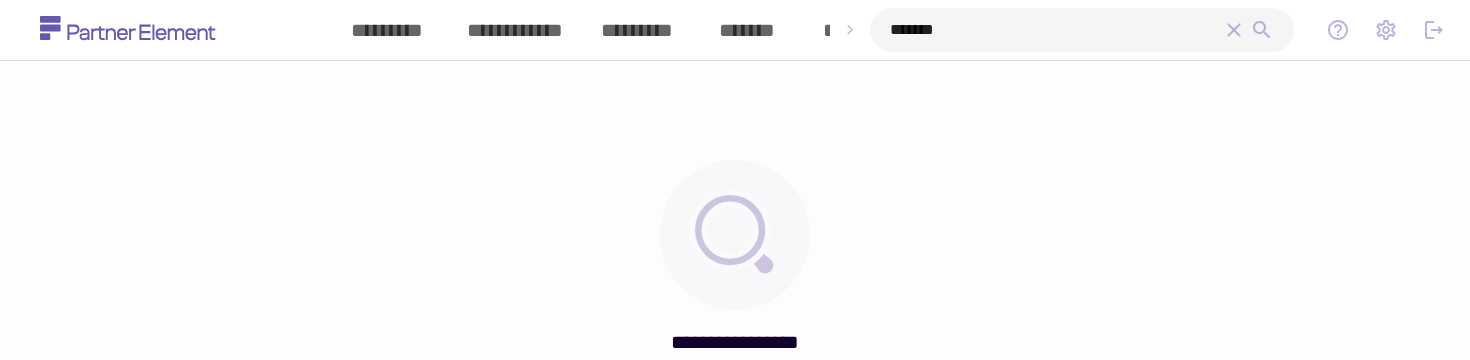 click on "*******" at bounding box center [1056, 30] 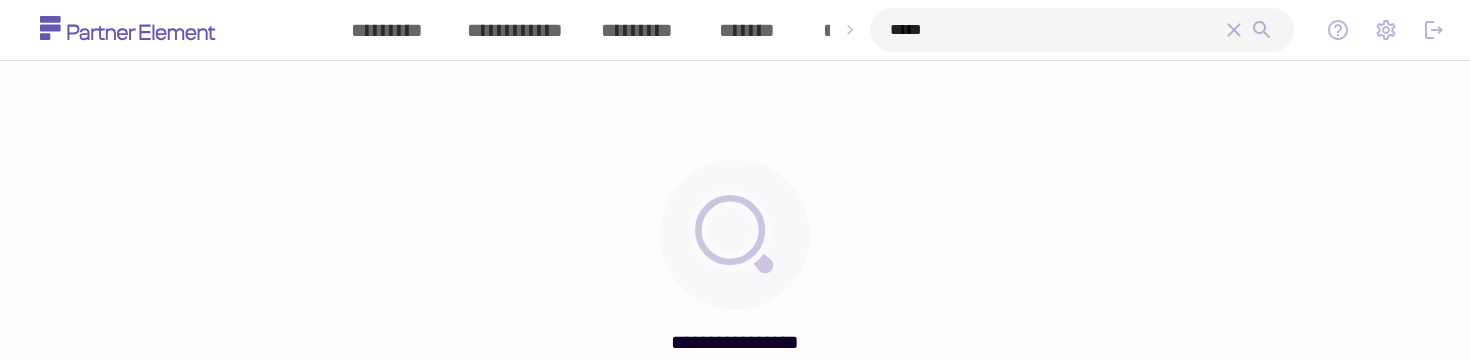 click on "*****" at bounding box center [1056, 30] 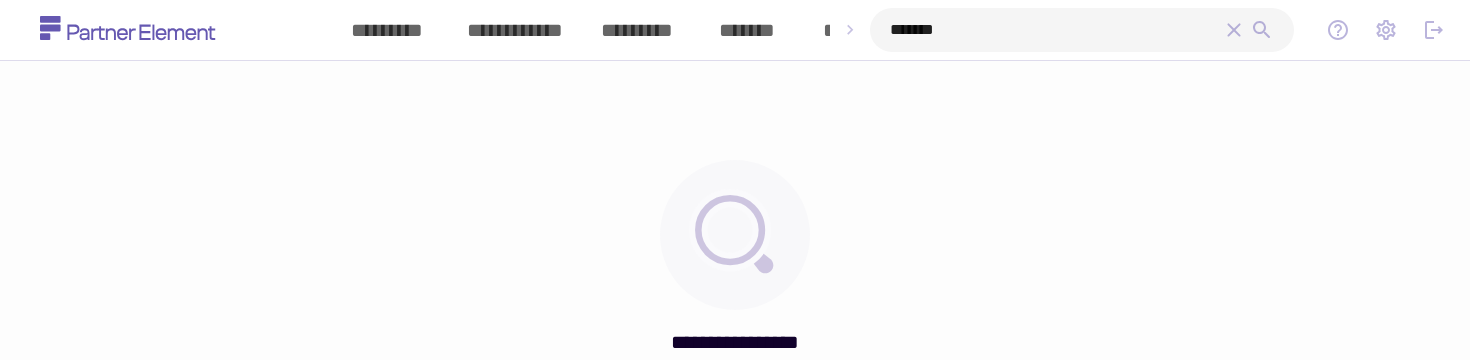 click on "*******" at bounding box center (1056, 30) 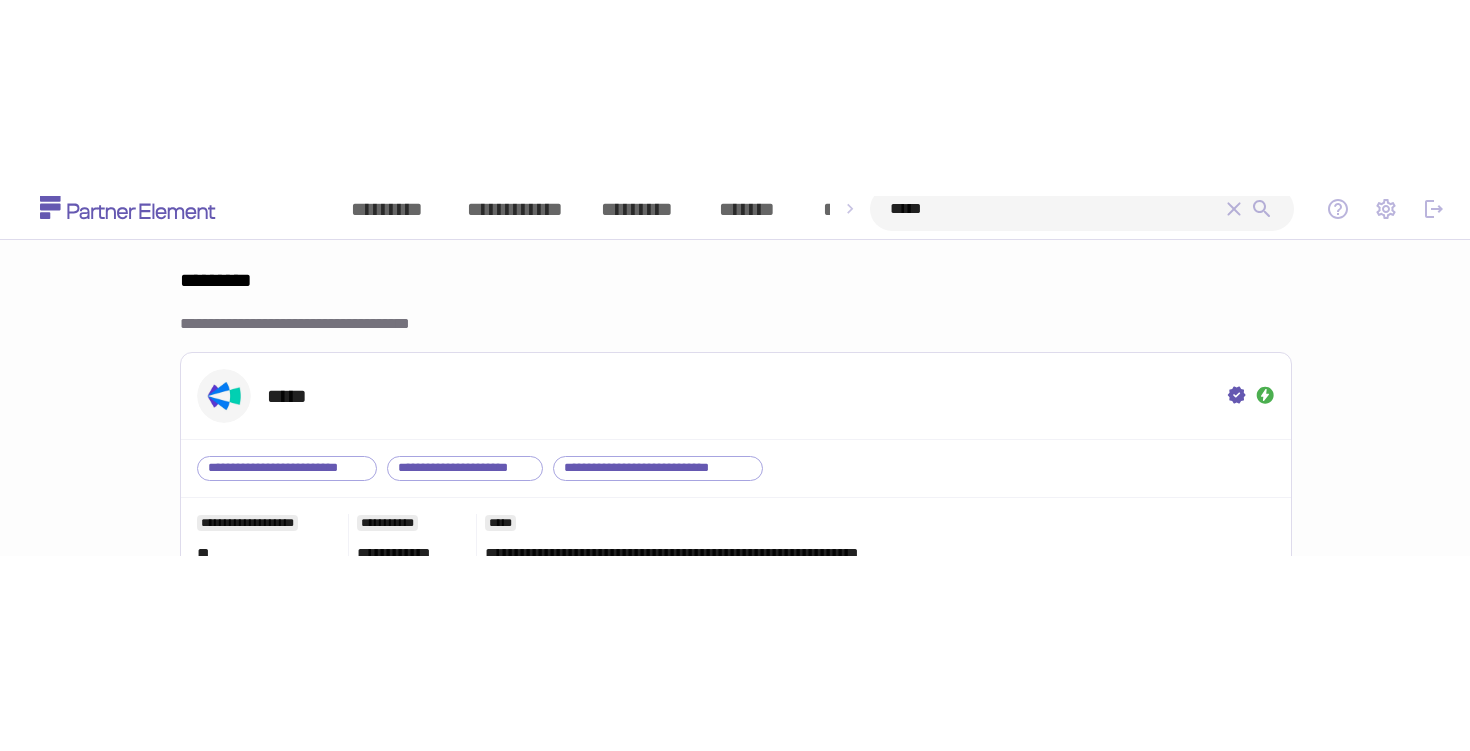 scroll, scrollTop: 0, scrollLeft: 0, axis: both 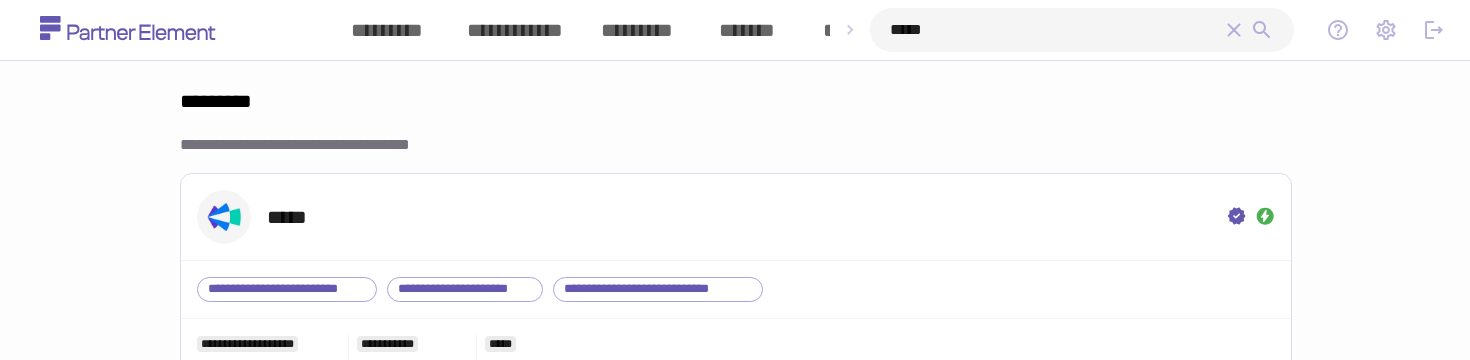 click on "*****" at bounding box center [1056, 30] 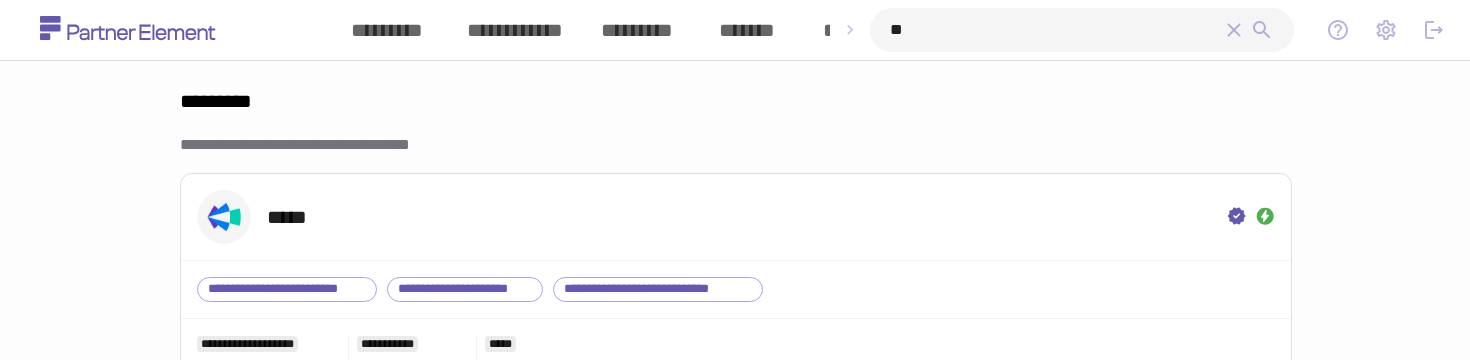 type on "***" 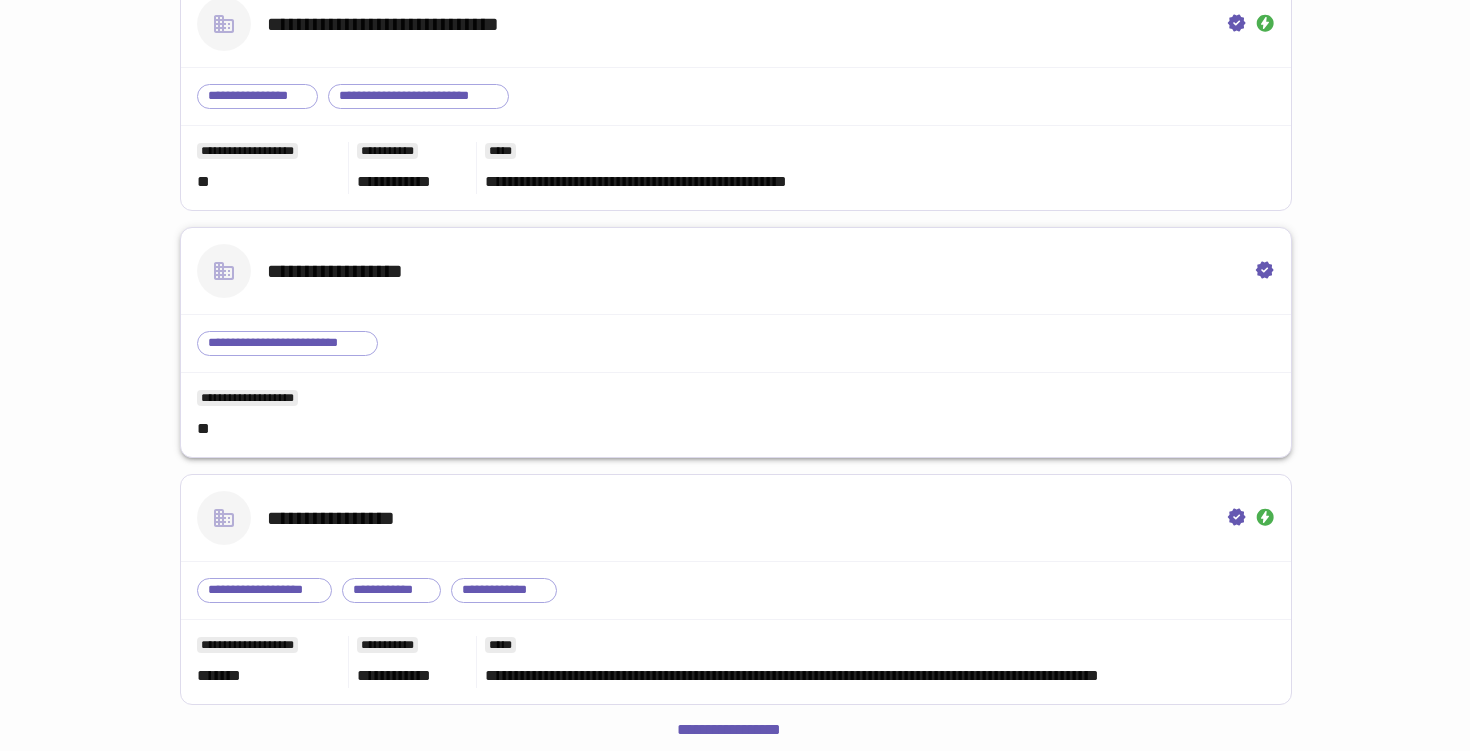 scroll, scrollTop: 0, scrollLeft: 0, axis: both 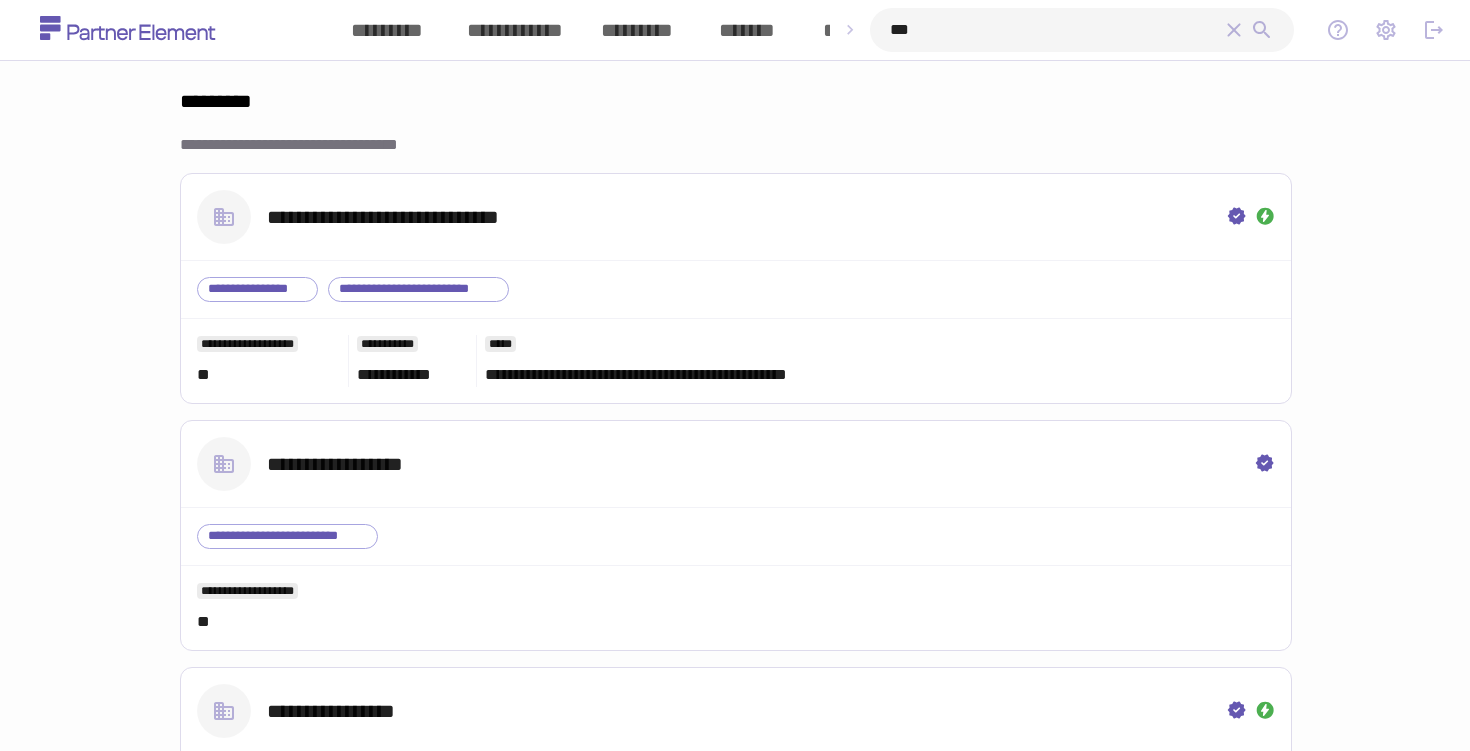 click on "***" at bounding box center [1056, 30] 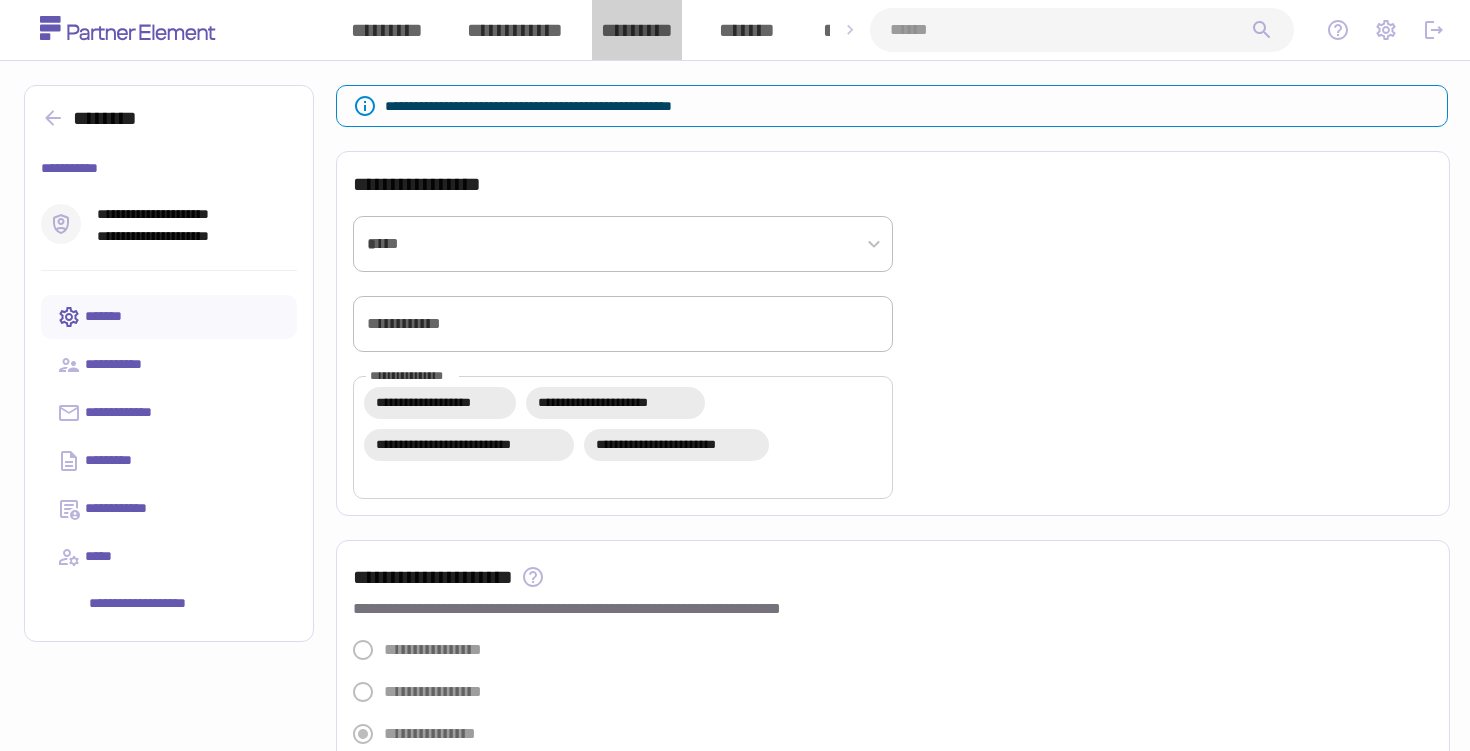 click on "*********" at bounding box center (637, 30) 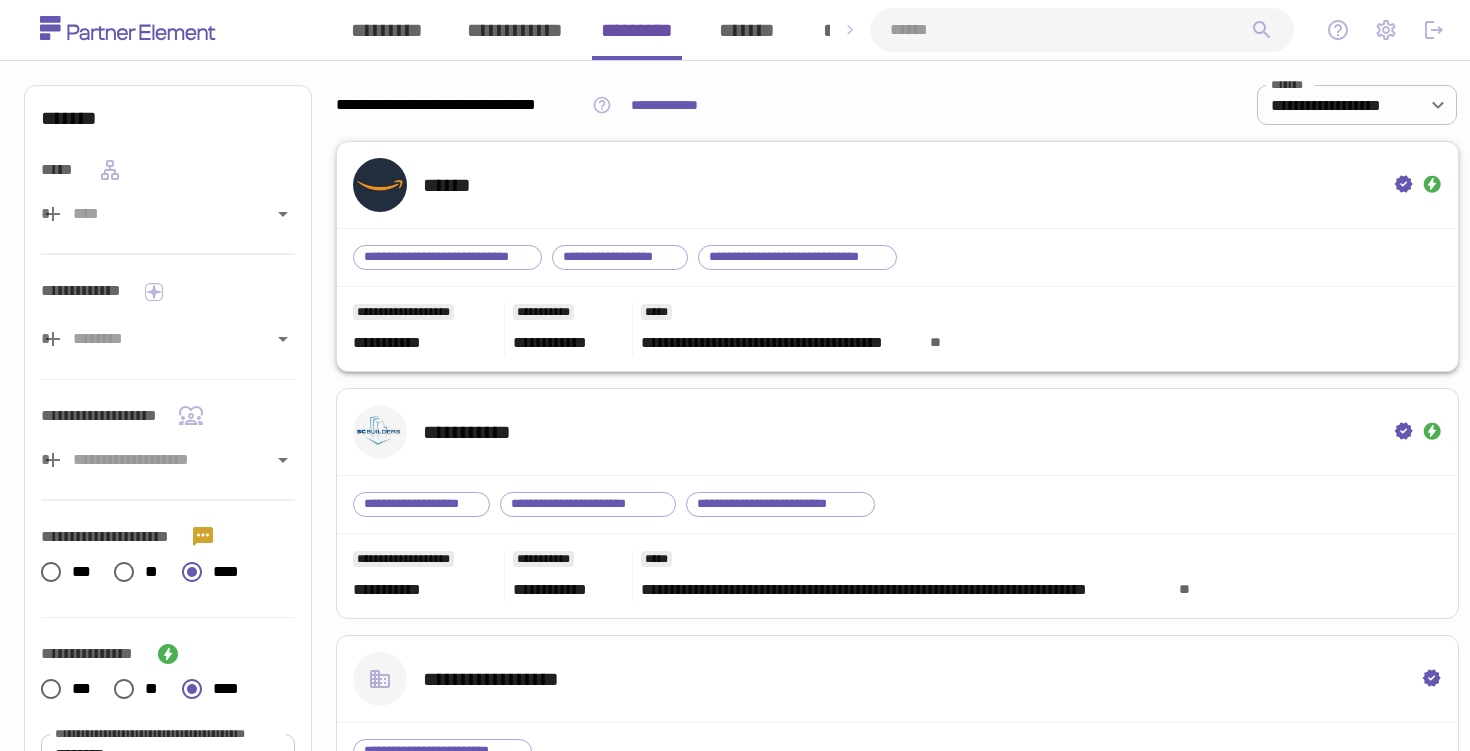 click on "******" at bounding box center (897, 185) 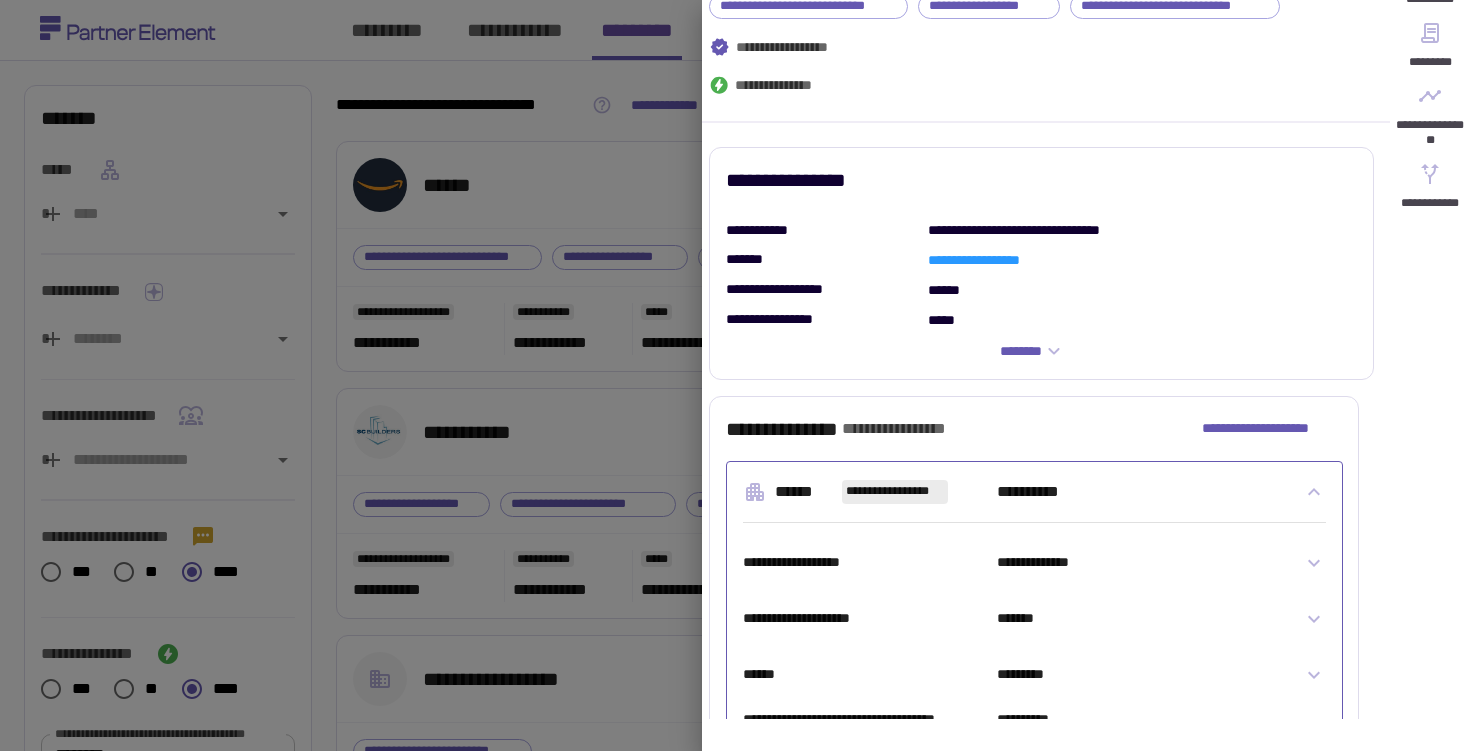 scroll, scrollTop: 892, scrollLeft: 0, axis: vertical 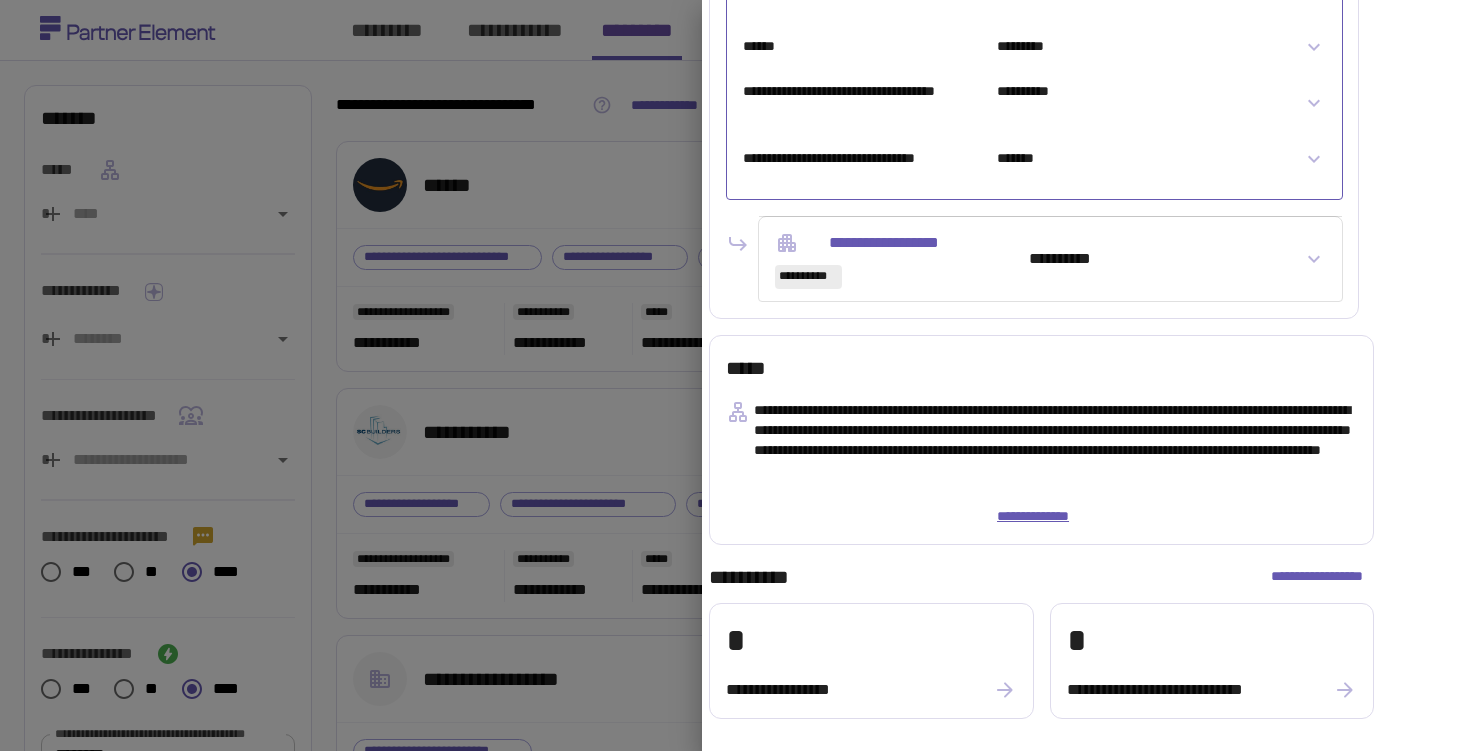 click on "**********" at bounding box center [1041, 517] 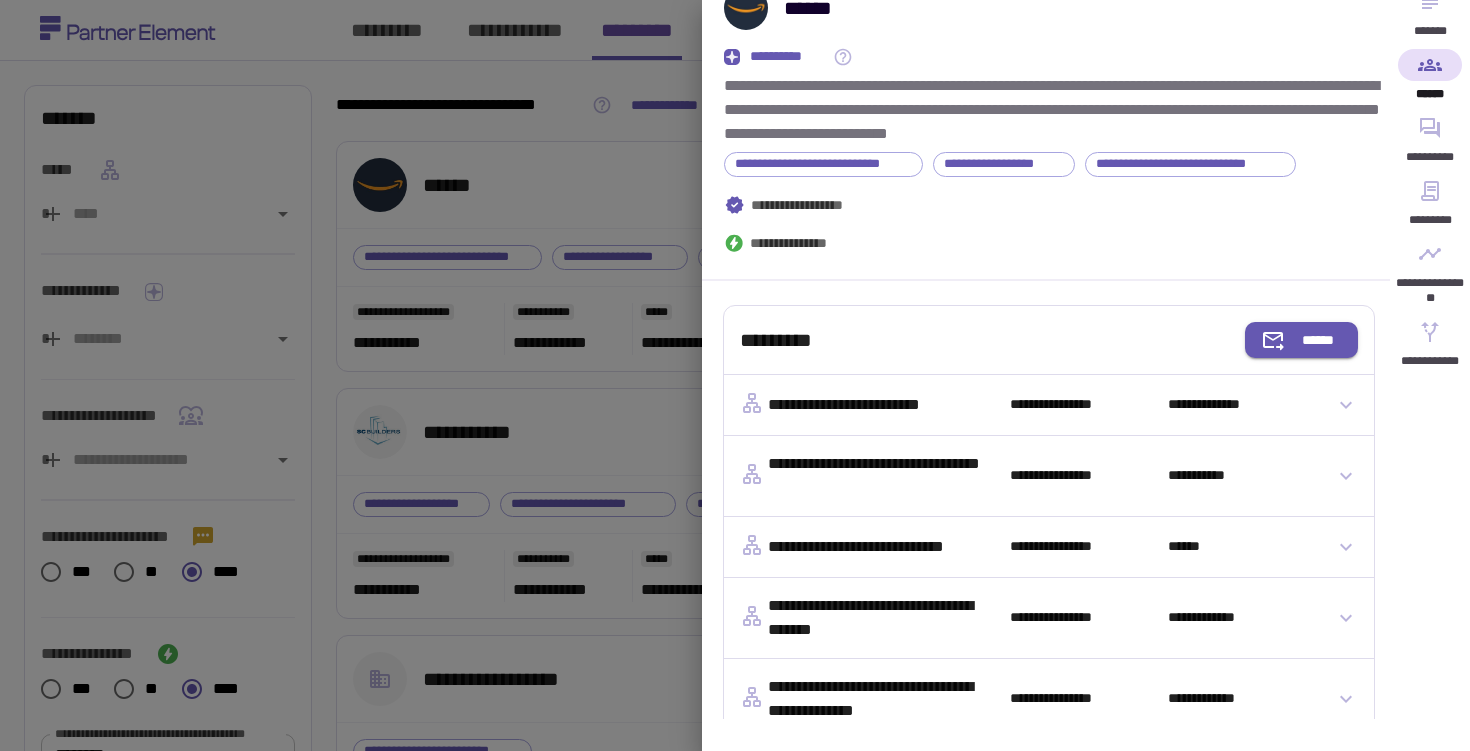 scroll, scrollTop: 0, scrollLeft: 0, axis: both 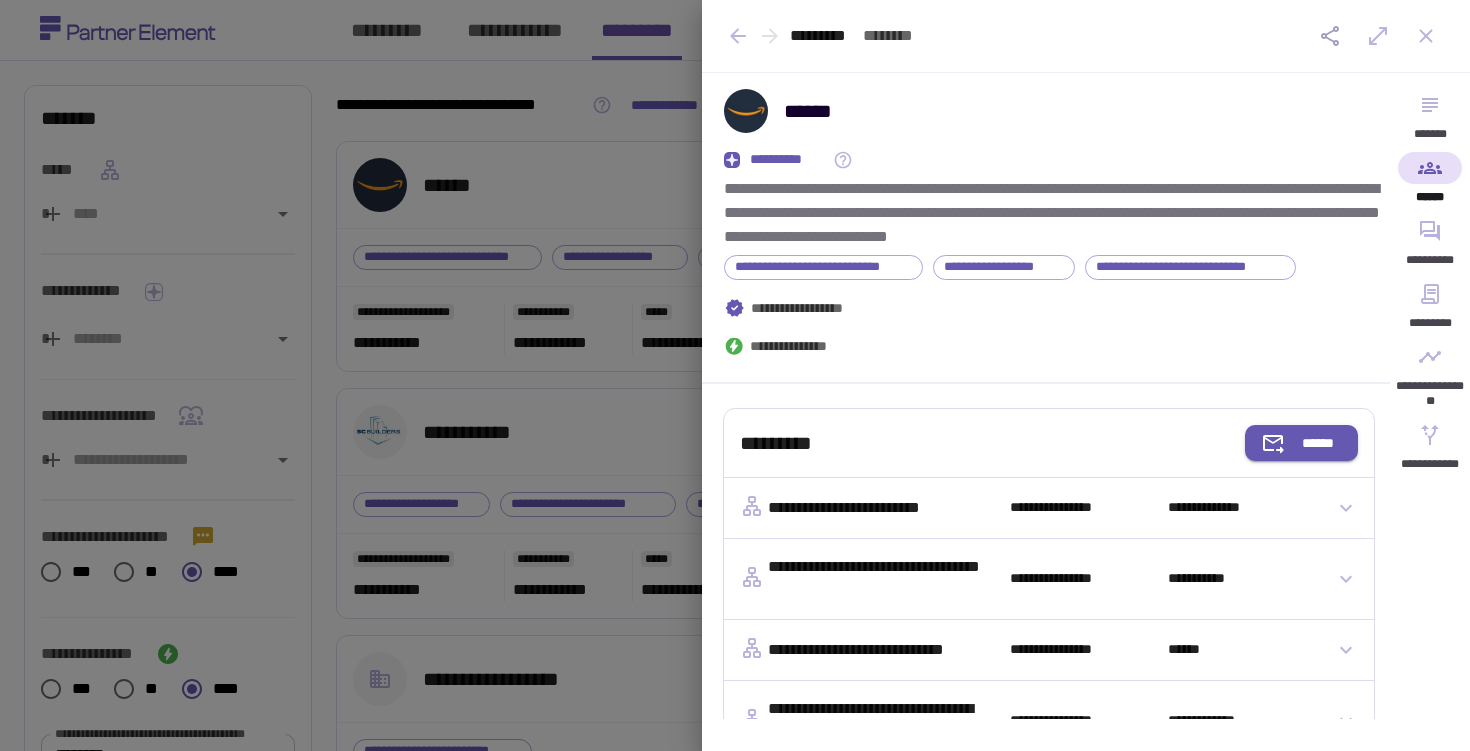 click at bounding box center [735, 375] 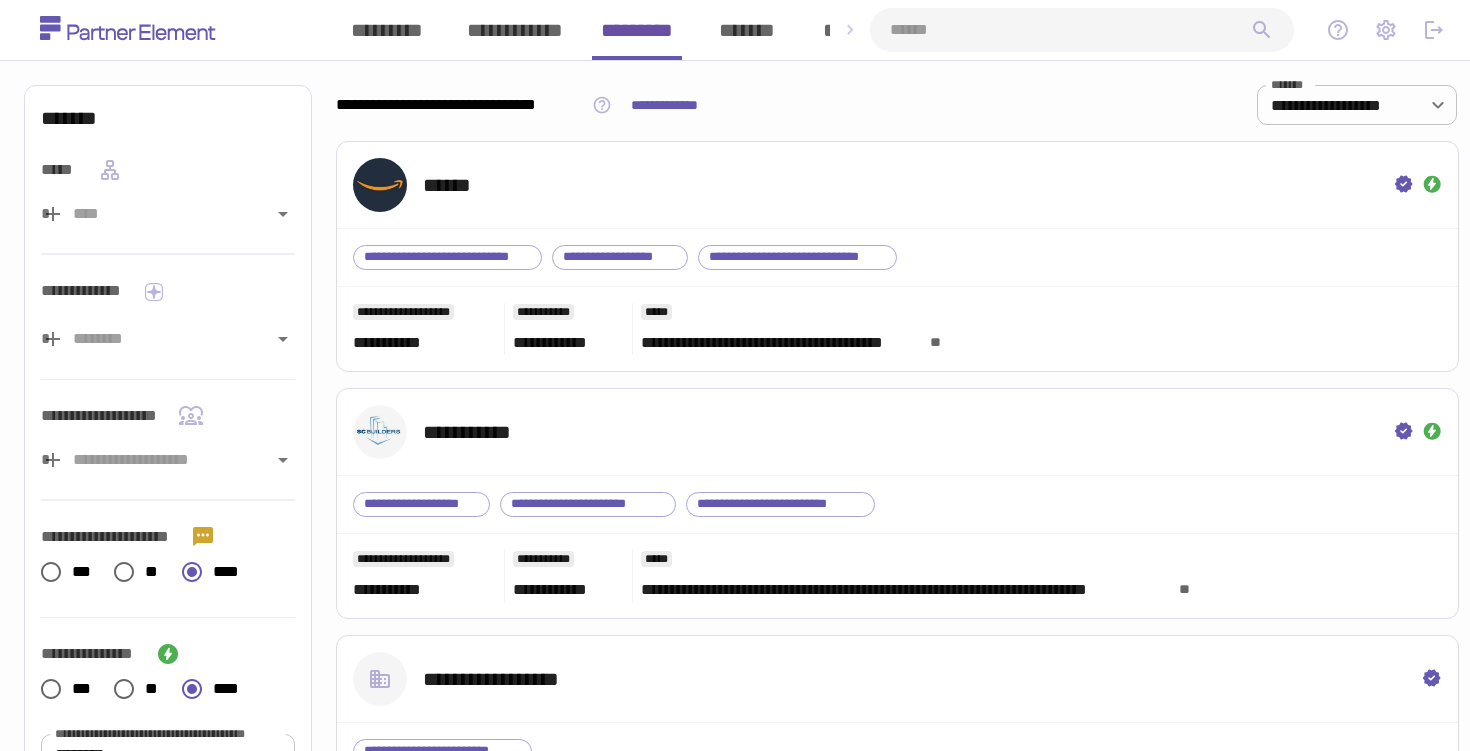 click at bounding box center (1070, 30) 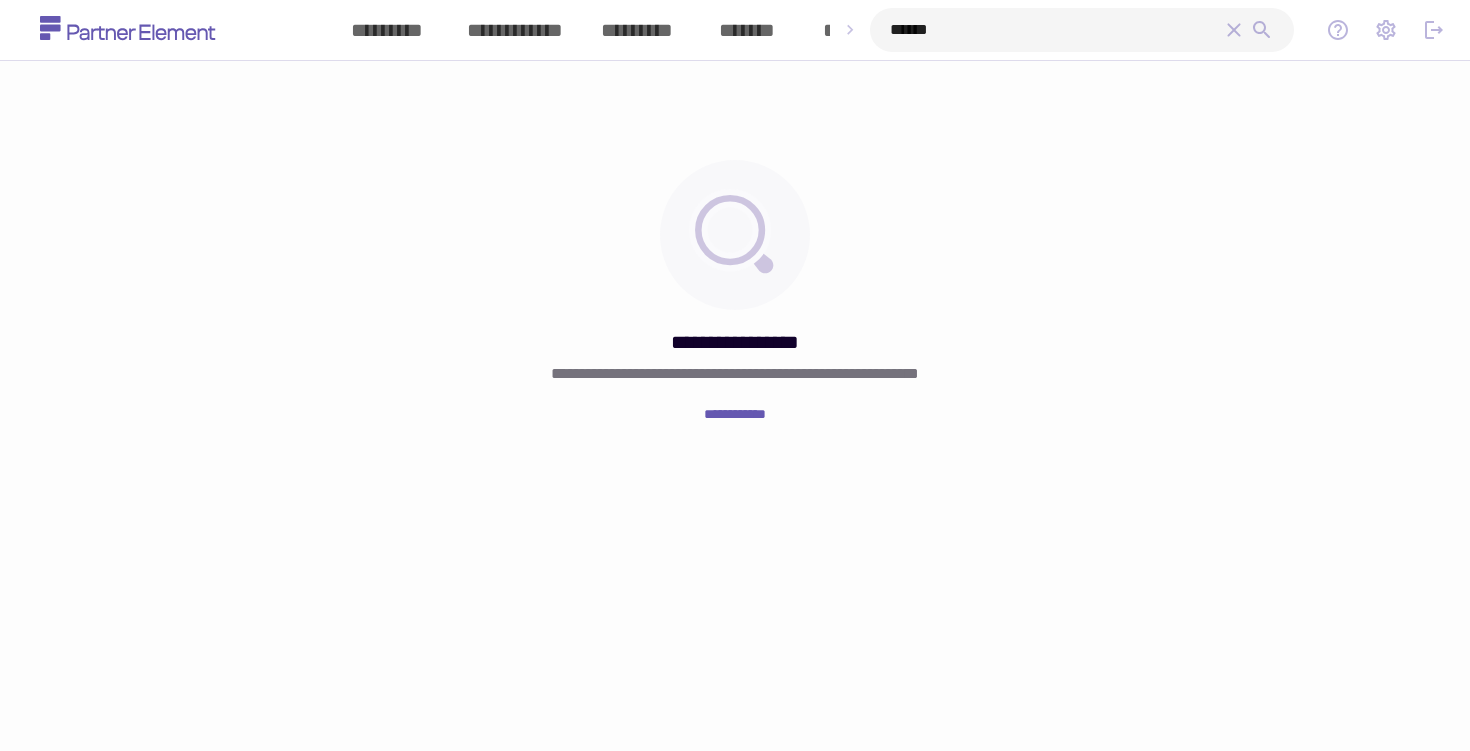 type on "*****" 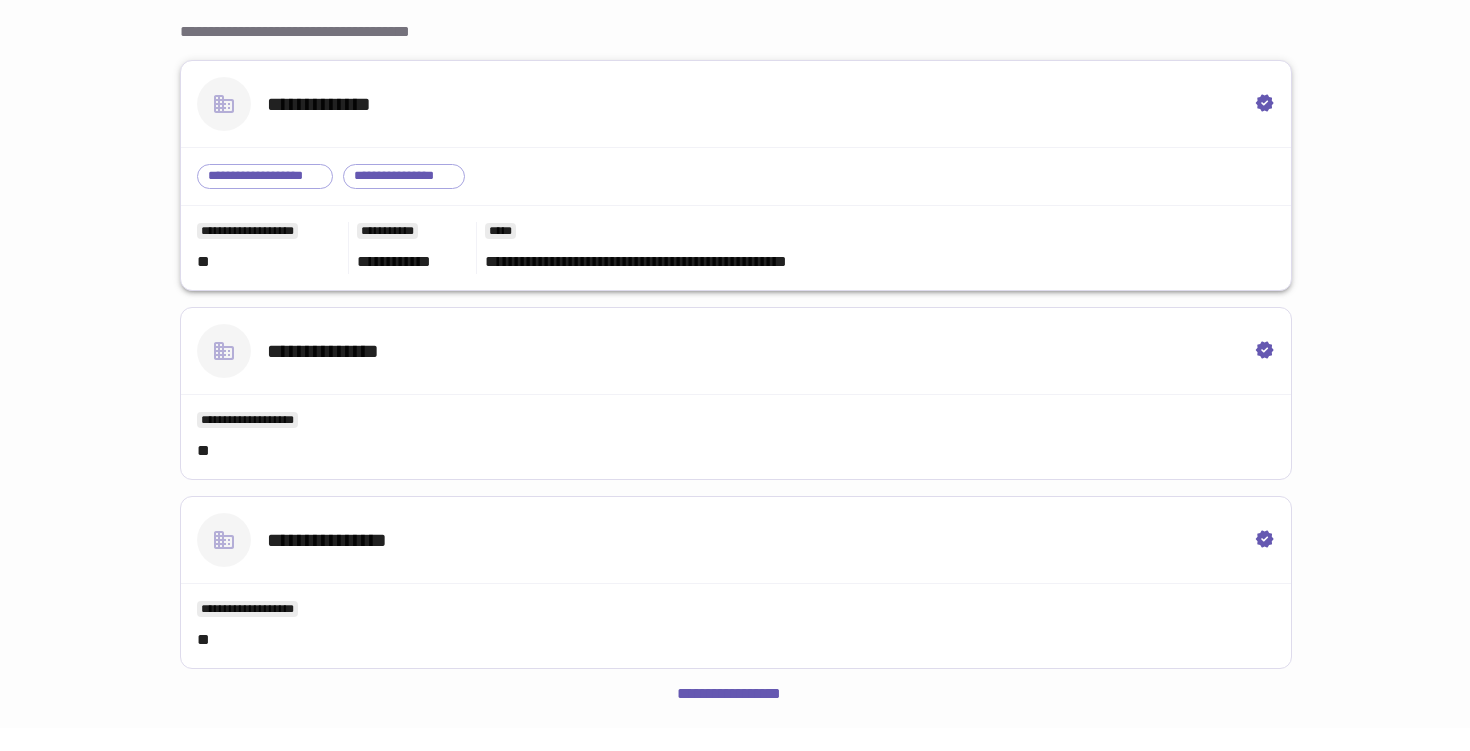scroll, scrollTop: 0, scrollLeft: 0, axis: both 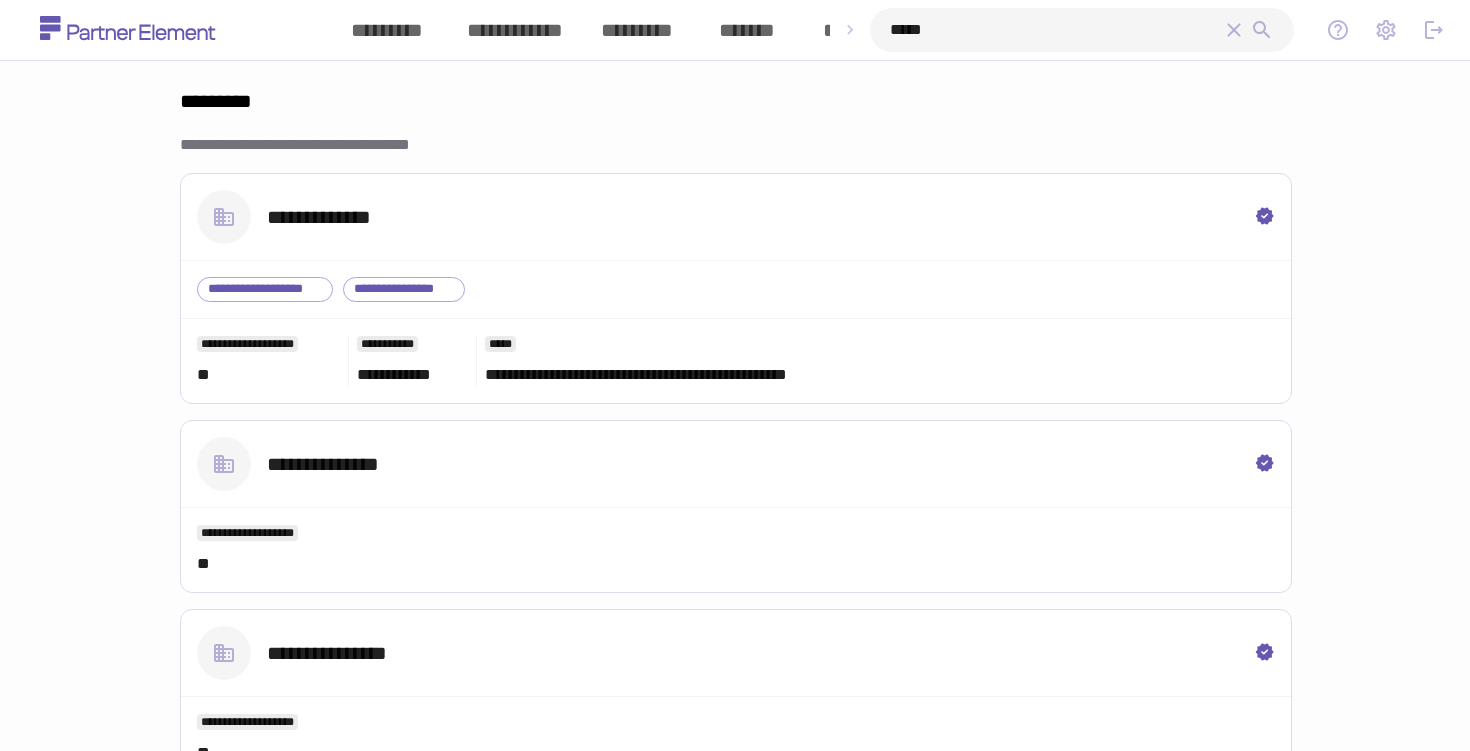 click on "*****" at bounding box center (1056, 30) 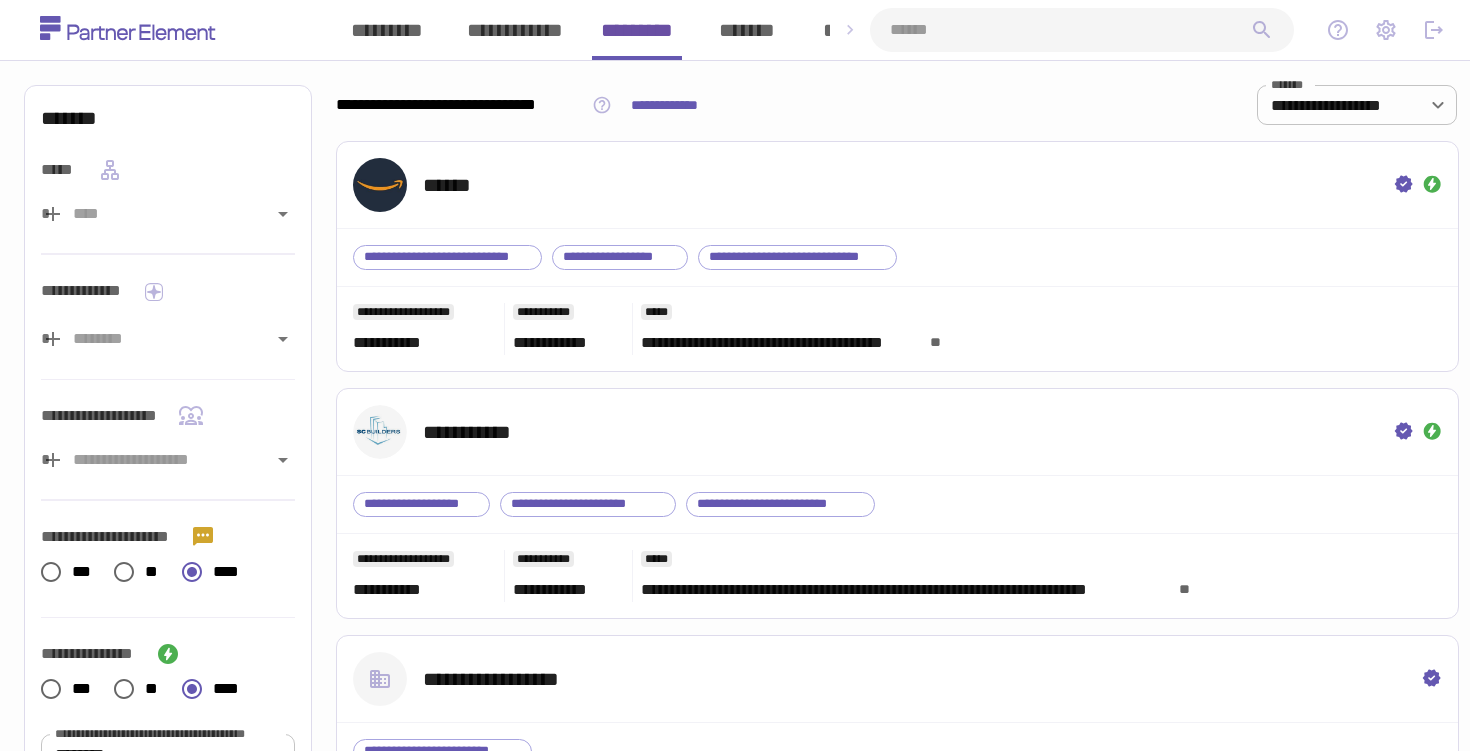 paste on "**********" 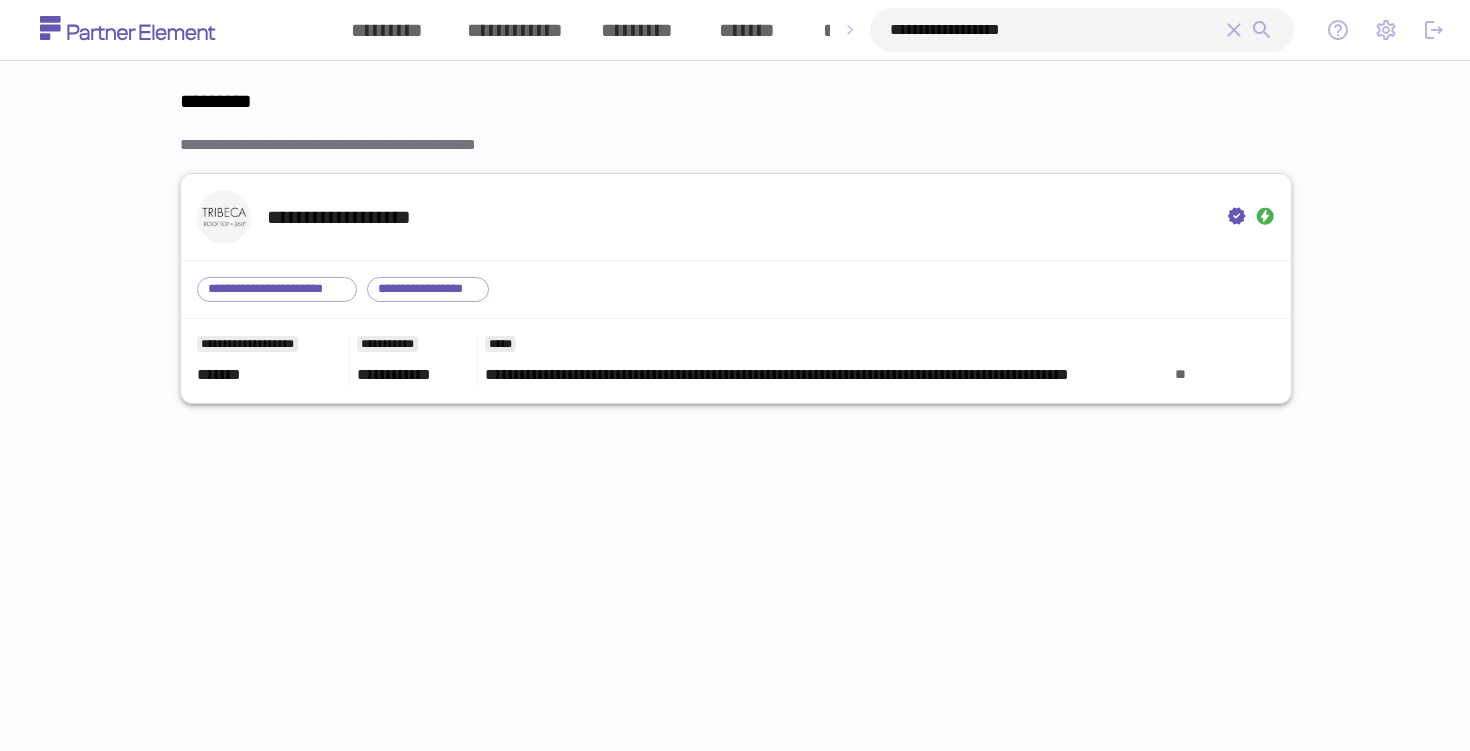 type on "**********" 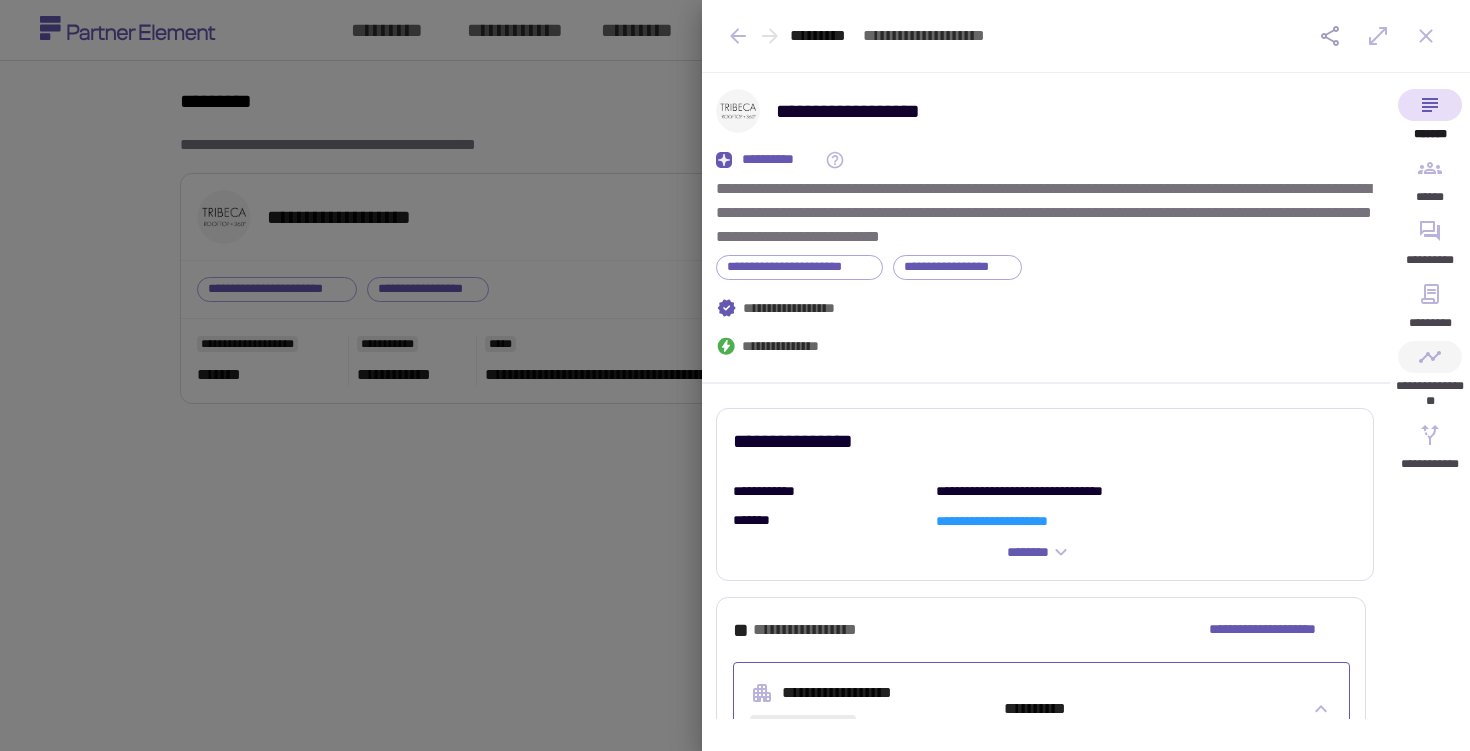 click 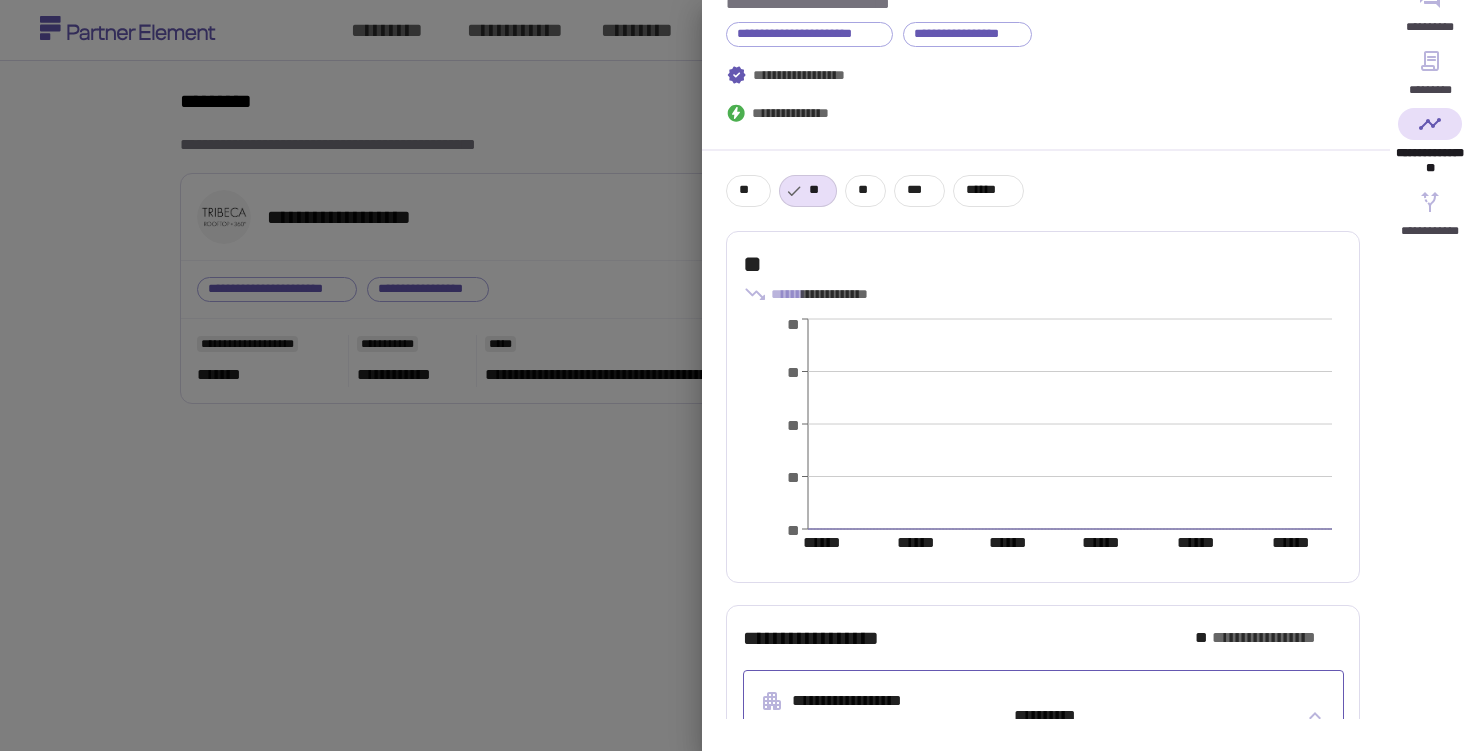 scroll, scrollTop: 0, scrollLeft: 0, axis: both 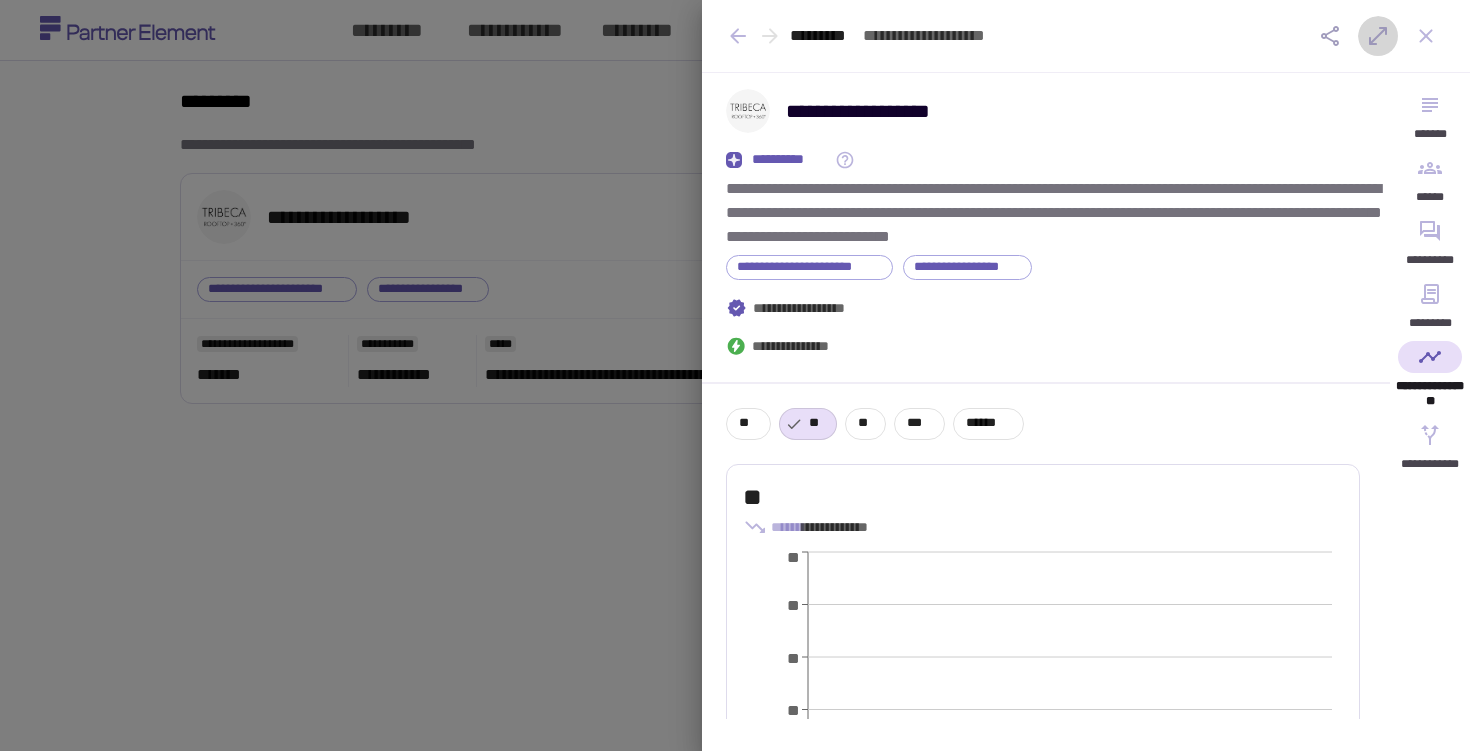click 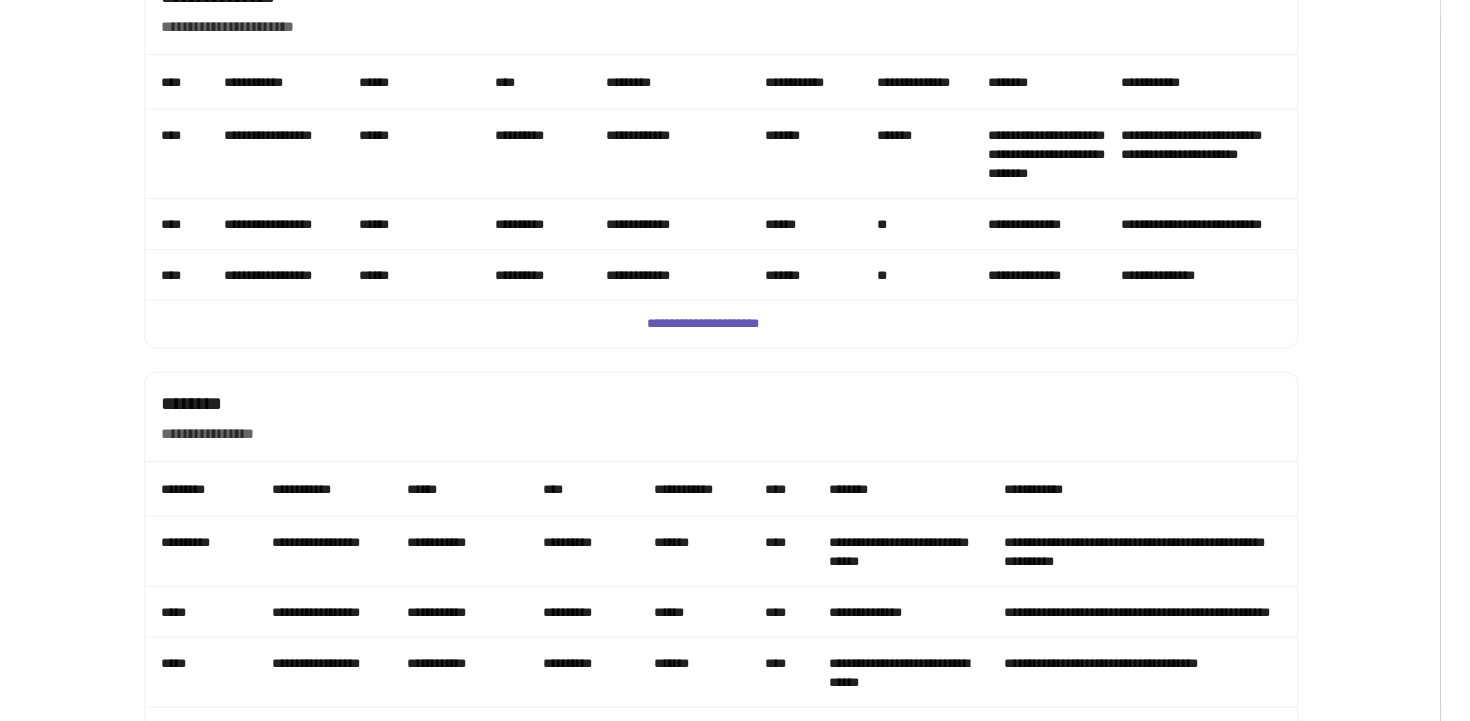 scroll, scrollTop: 1096, scrollLeft: 0, axis: vertical 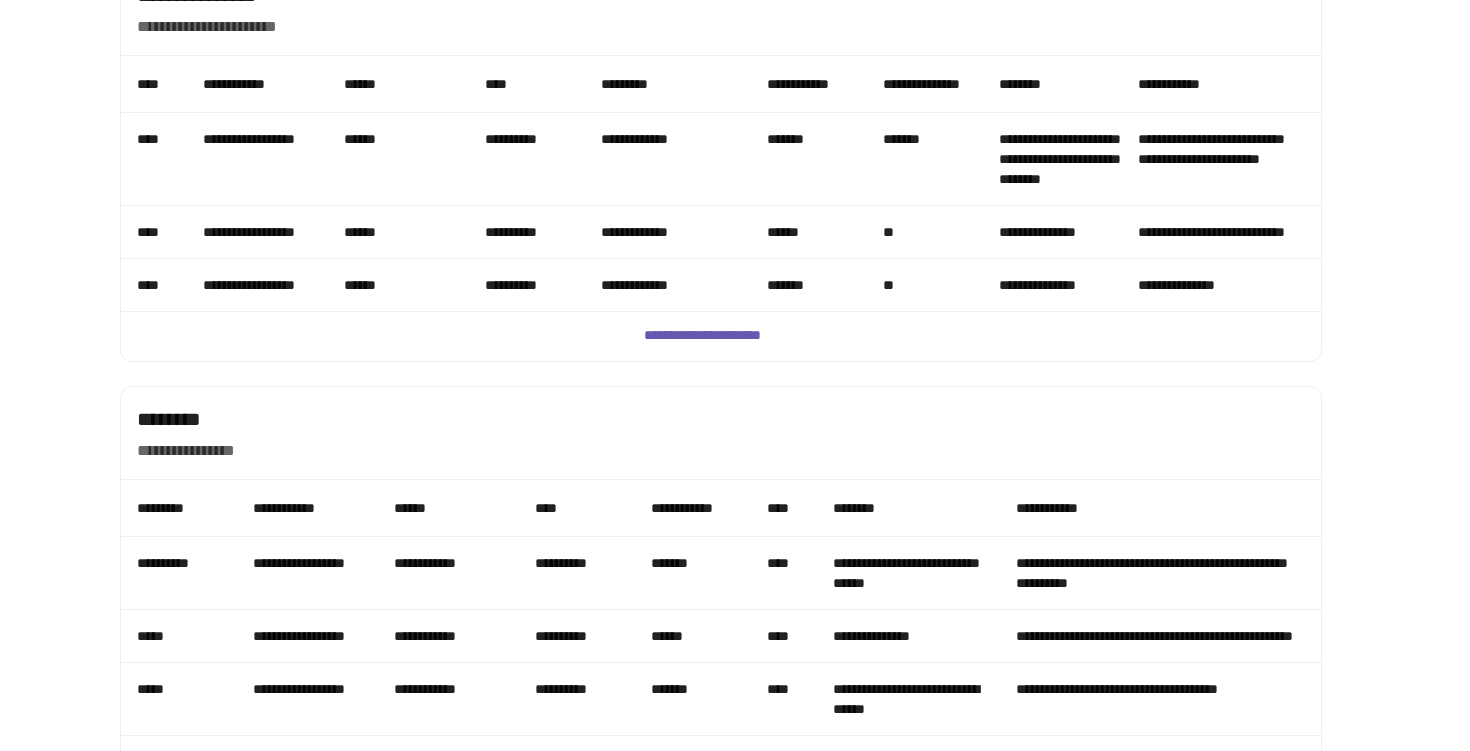 click on "**********" at bounding box center [908, 699] 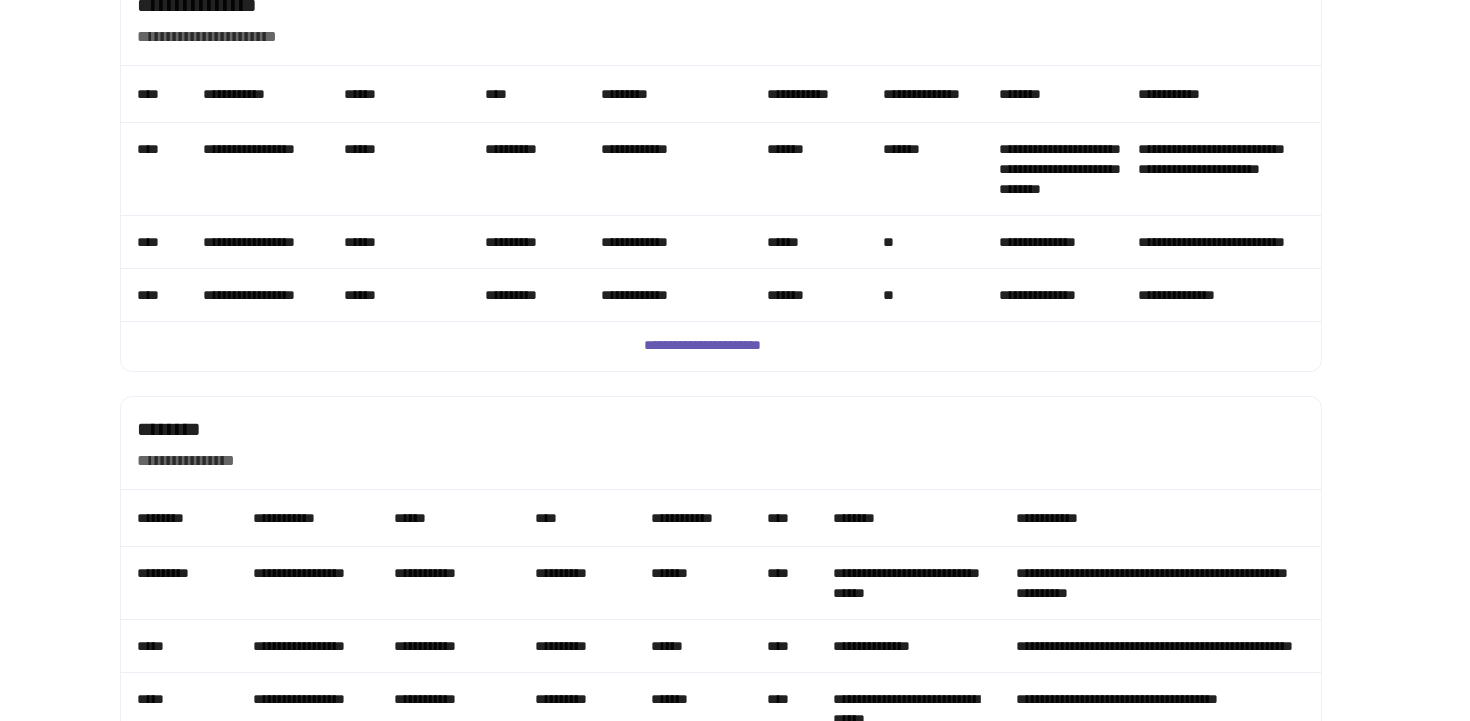 scroll, scrollTop: 1152, scrollLeft: 0, axis: vertical 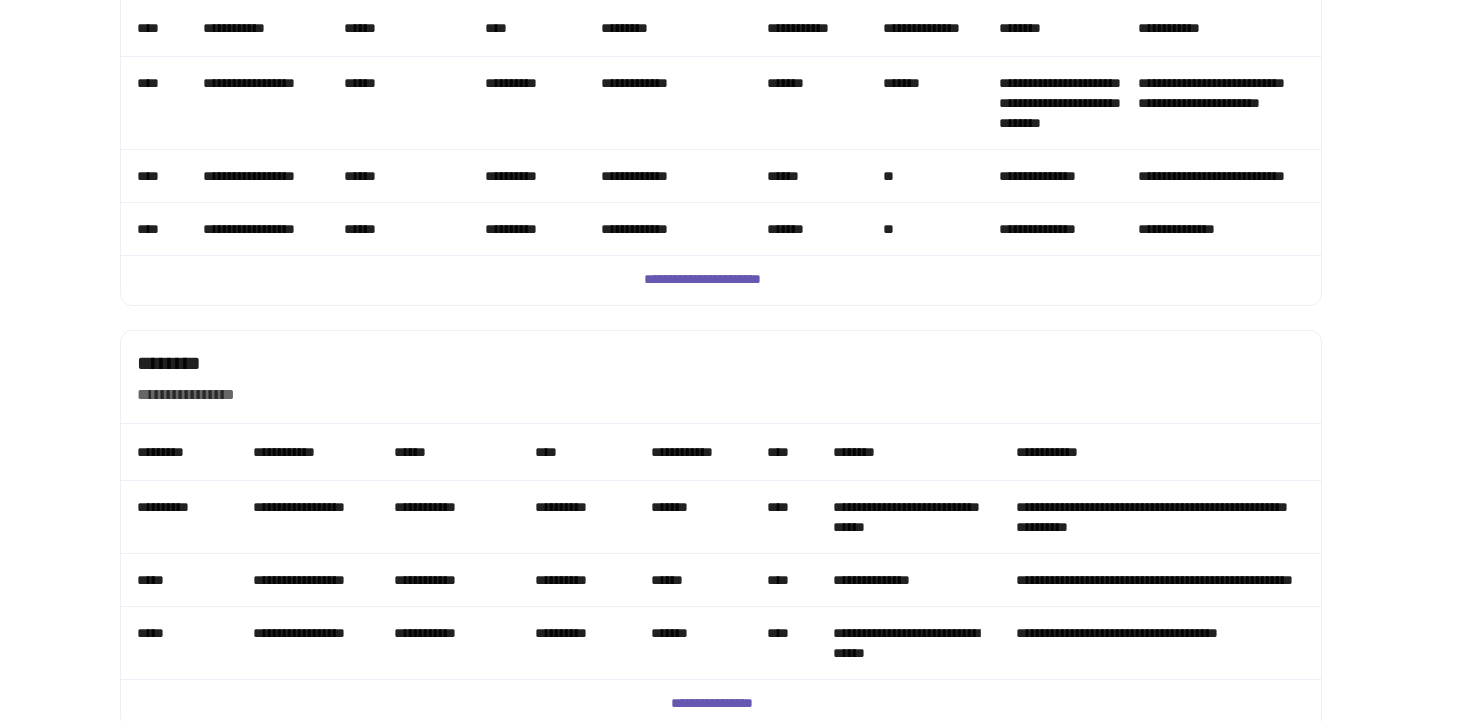click on "**********" at bounding box center (668, 103) 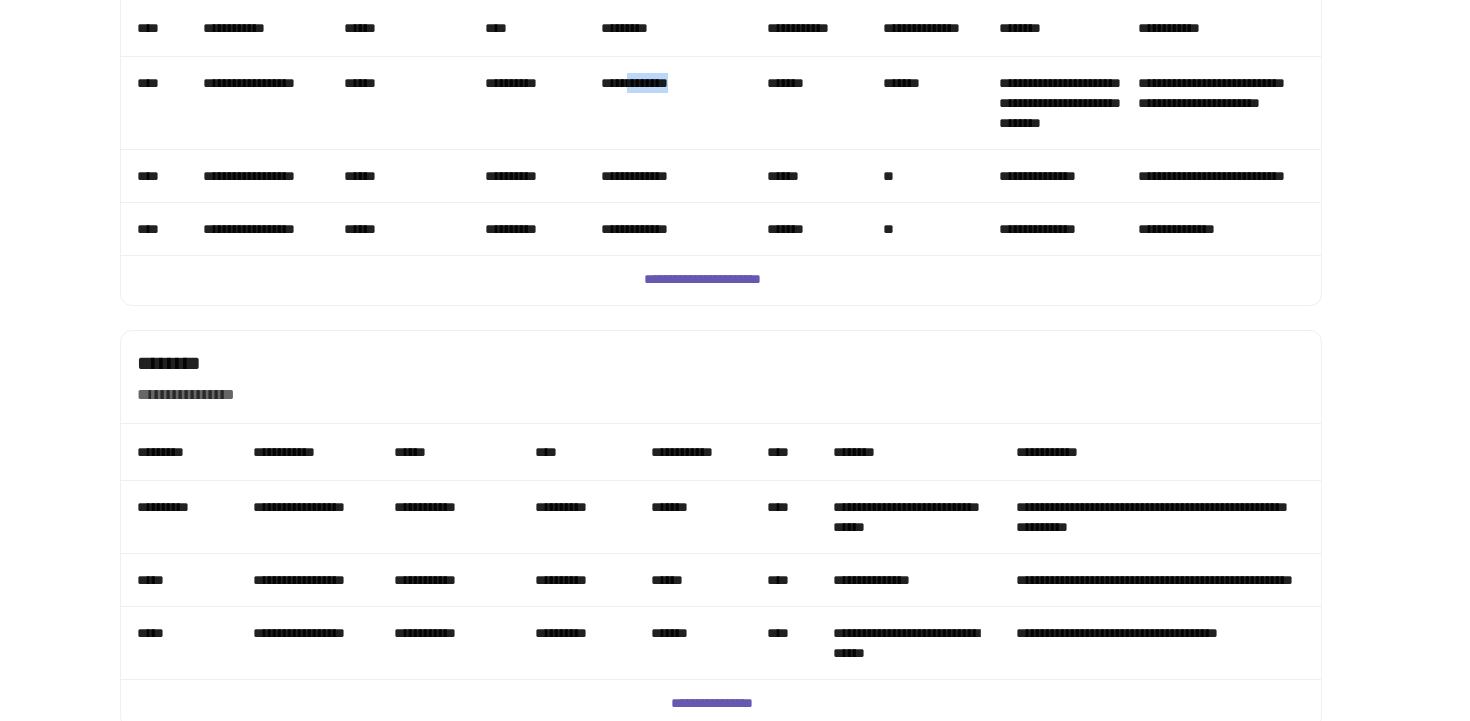 click on "**********" at bounding box center [668, 103] 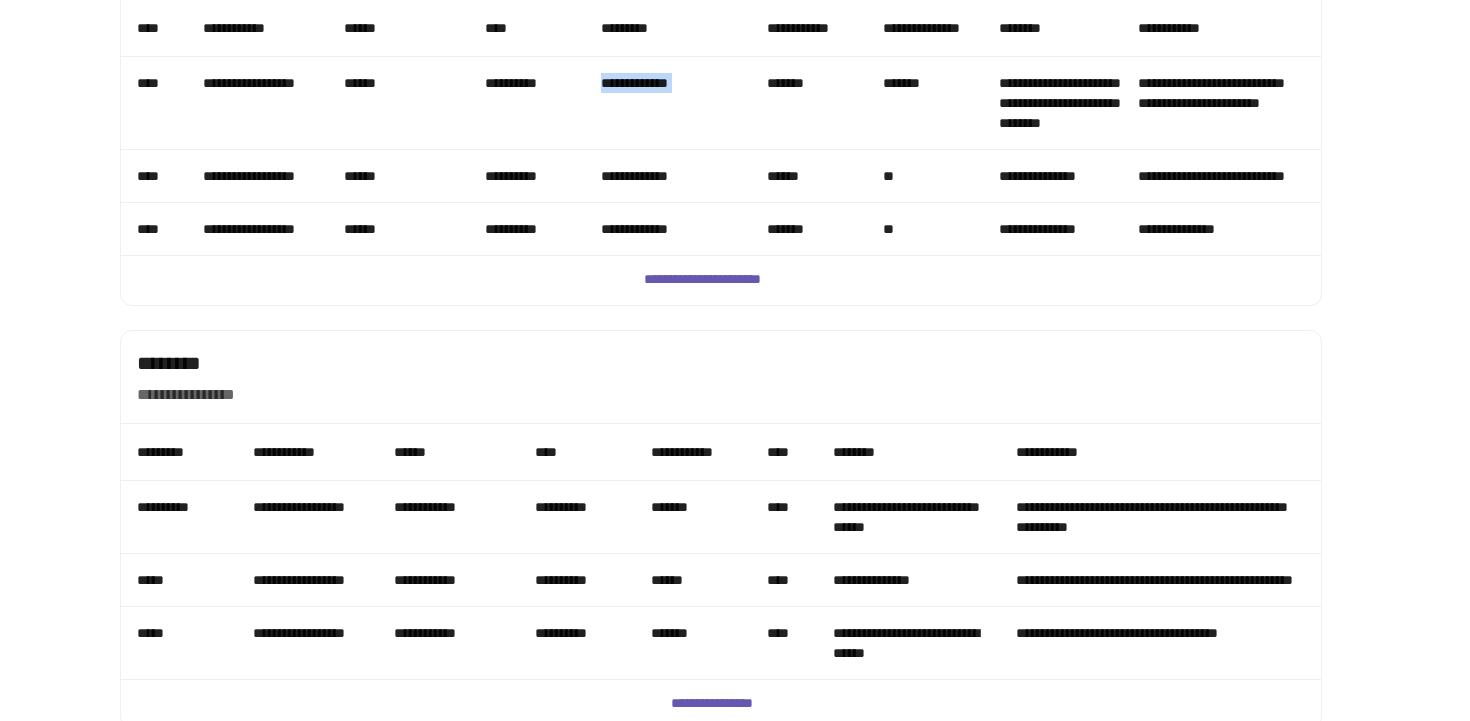 click on "**********" at bounding box center (668, 103) 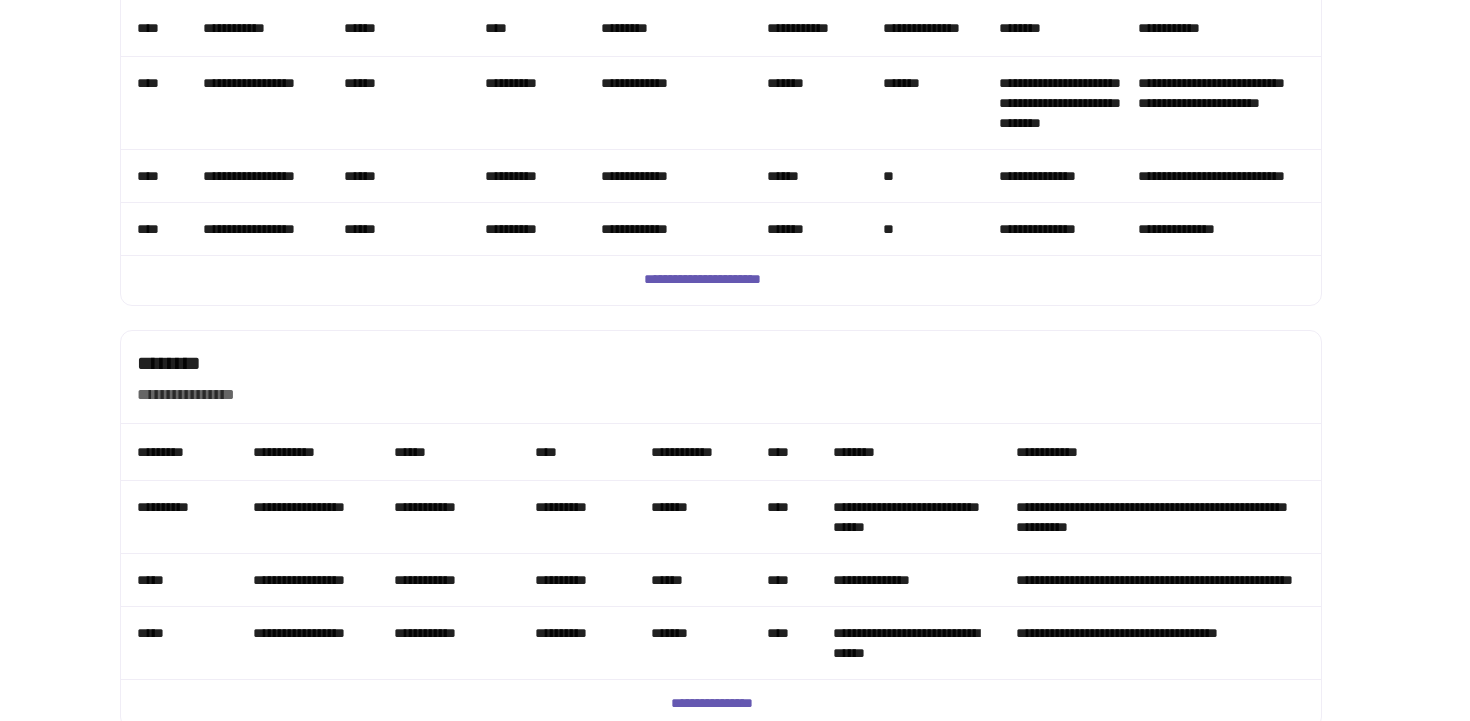 click on "**********" at bounding box center (668, 176) 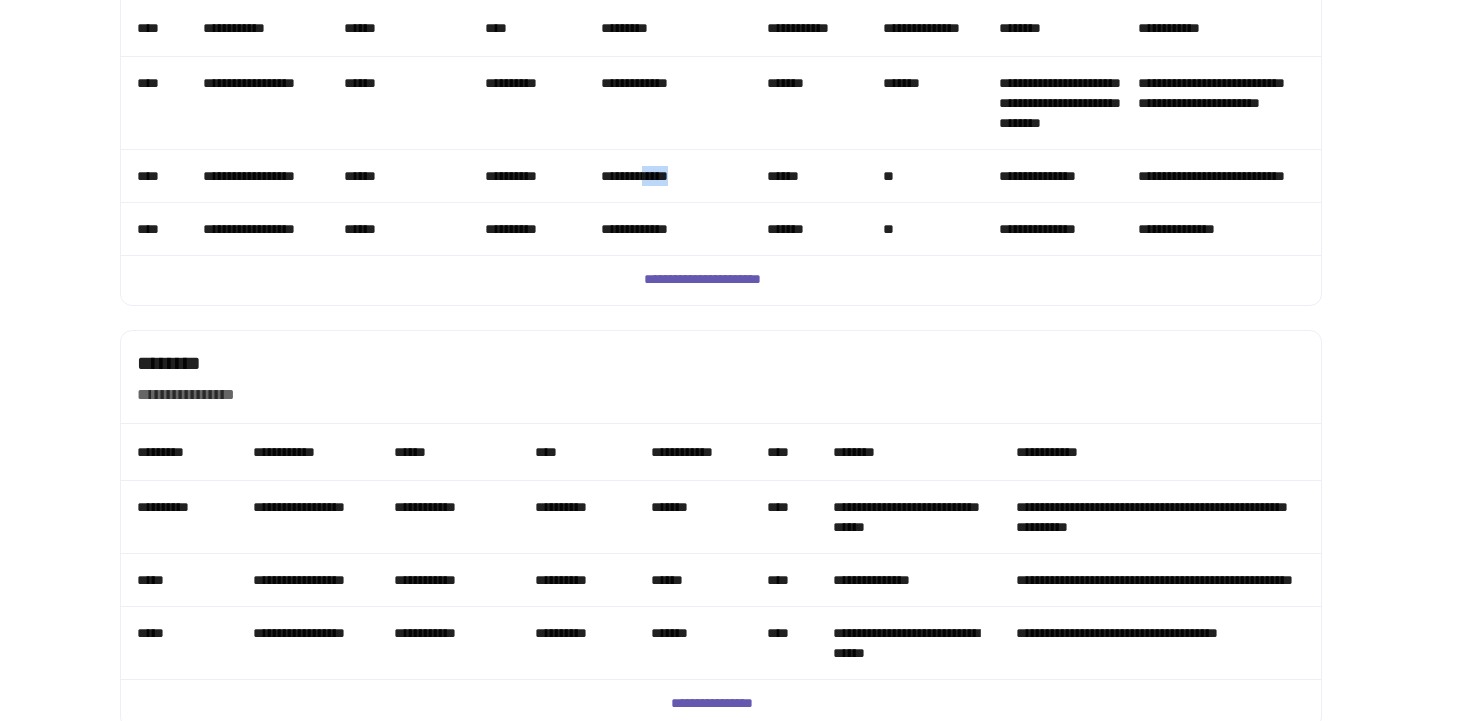 click on "**********" at bounding box center [668, 176] 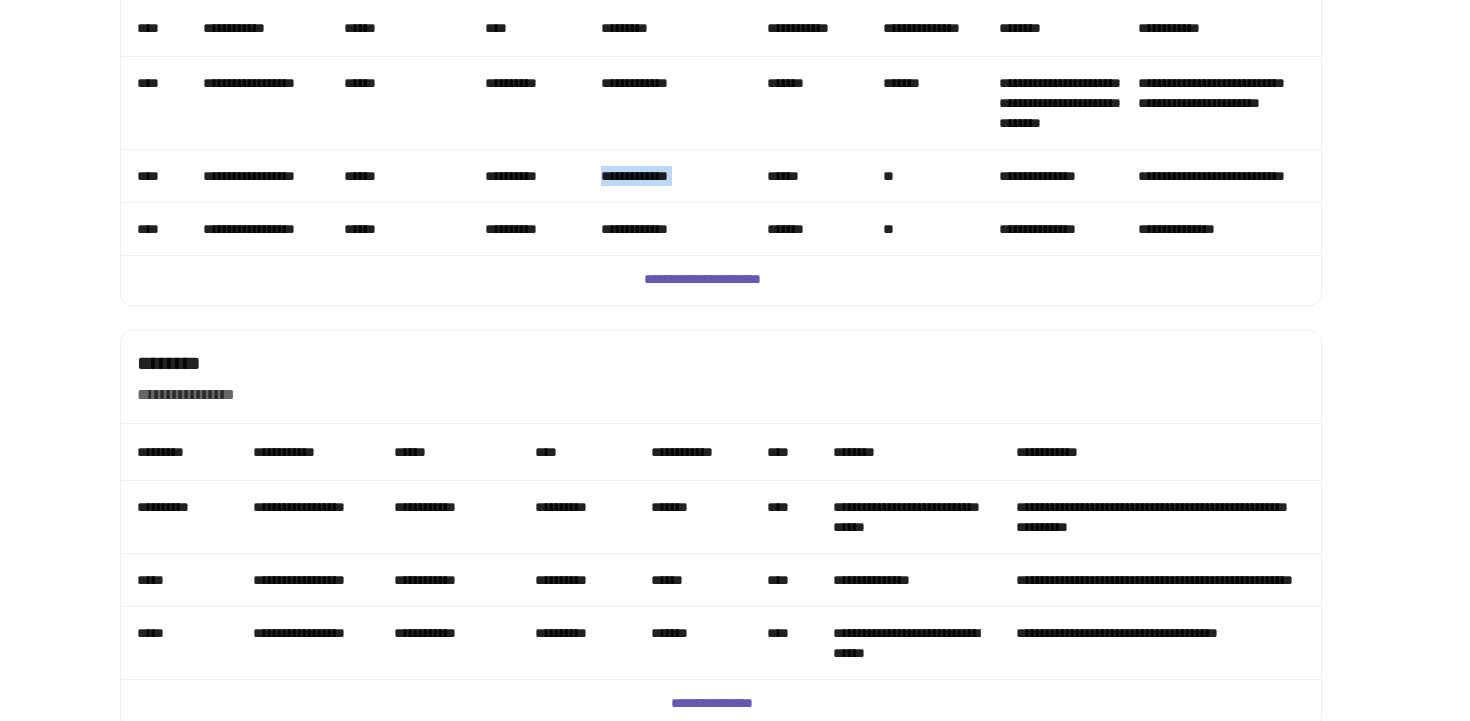 click on "**********" at bounding box center [668, 176] 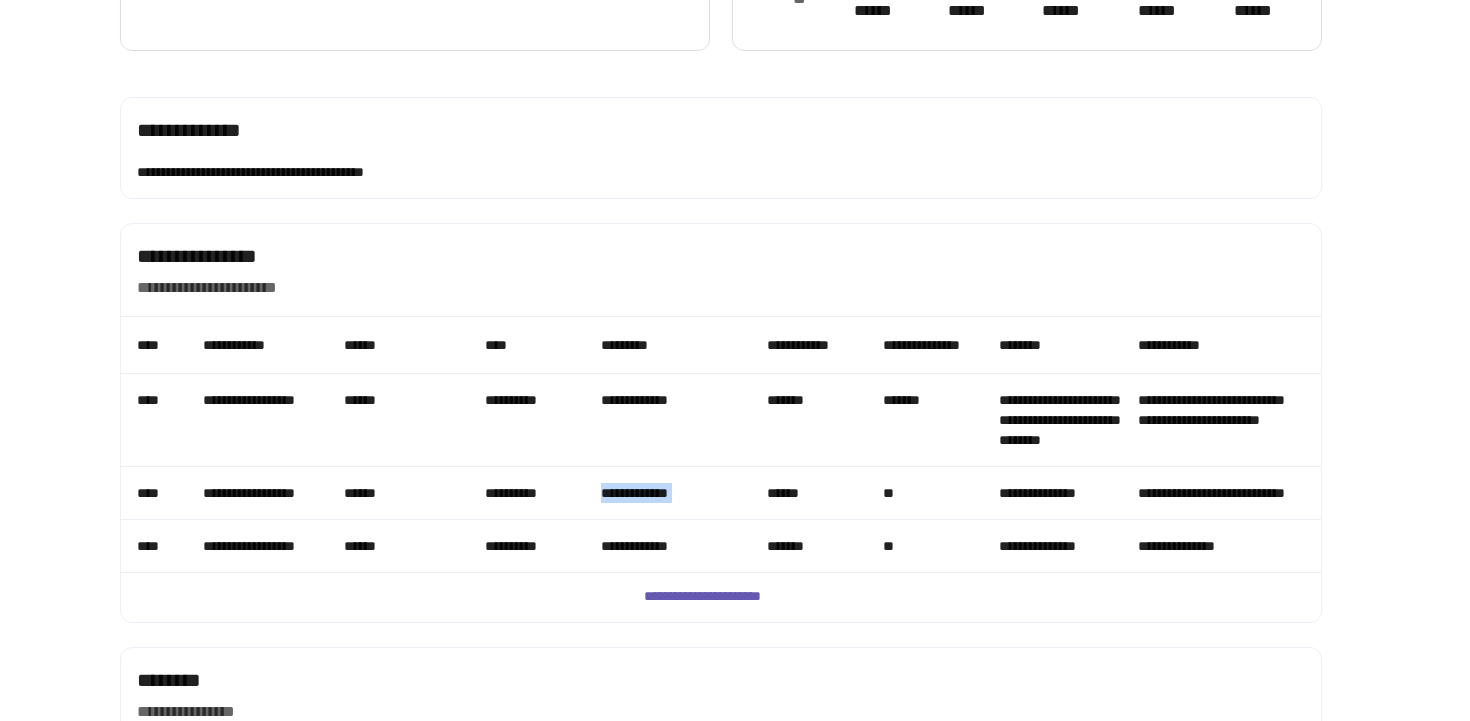 scroll, scrollTop: 0, scrollLeft: 0, axis: both 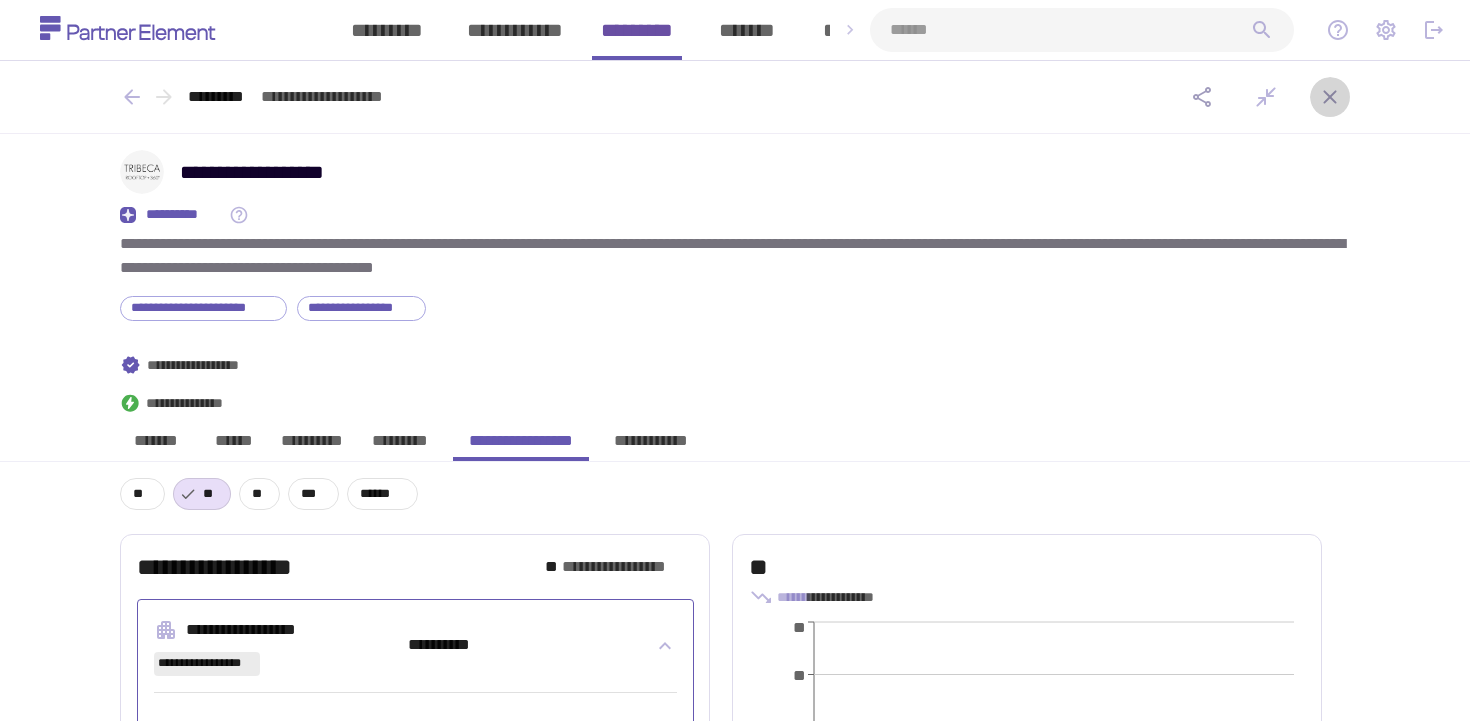 click 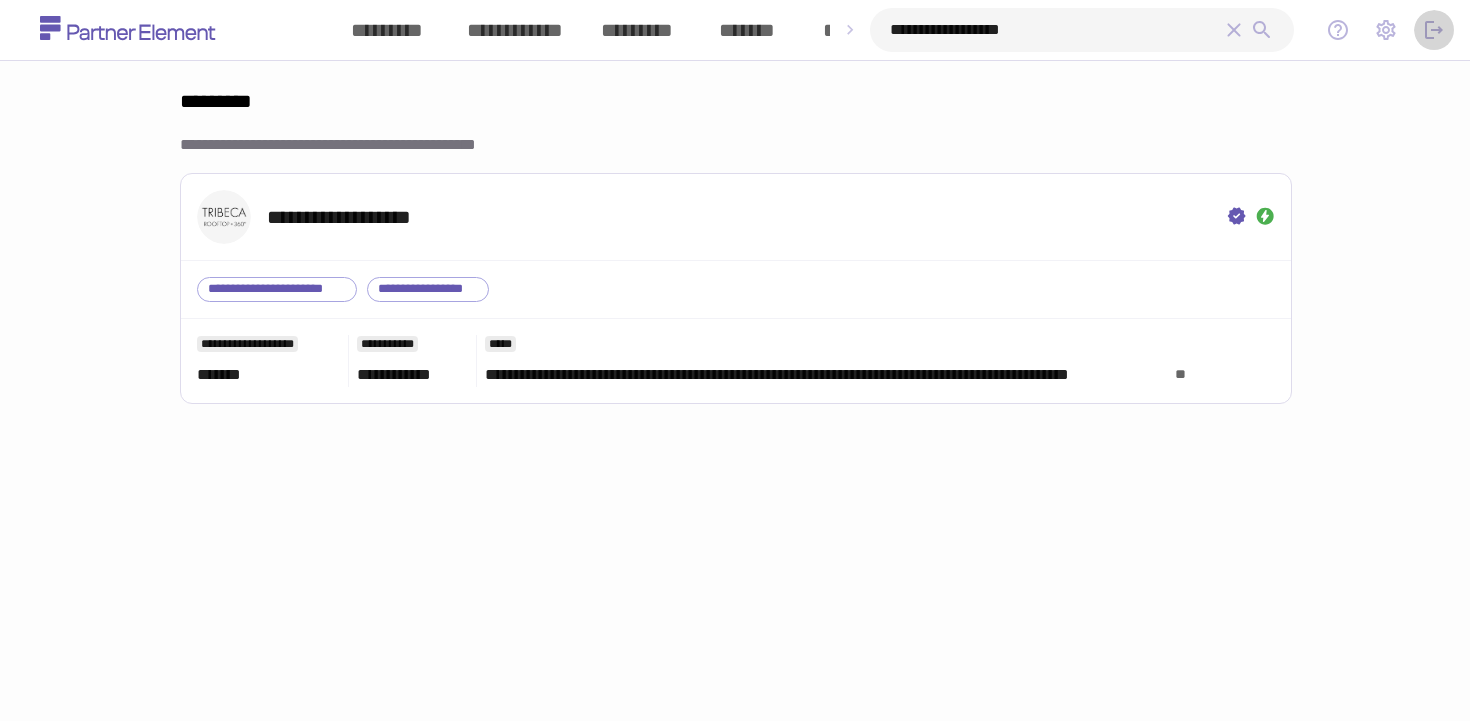 click 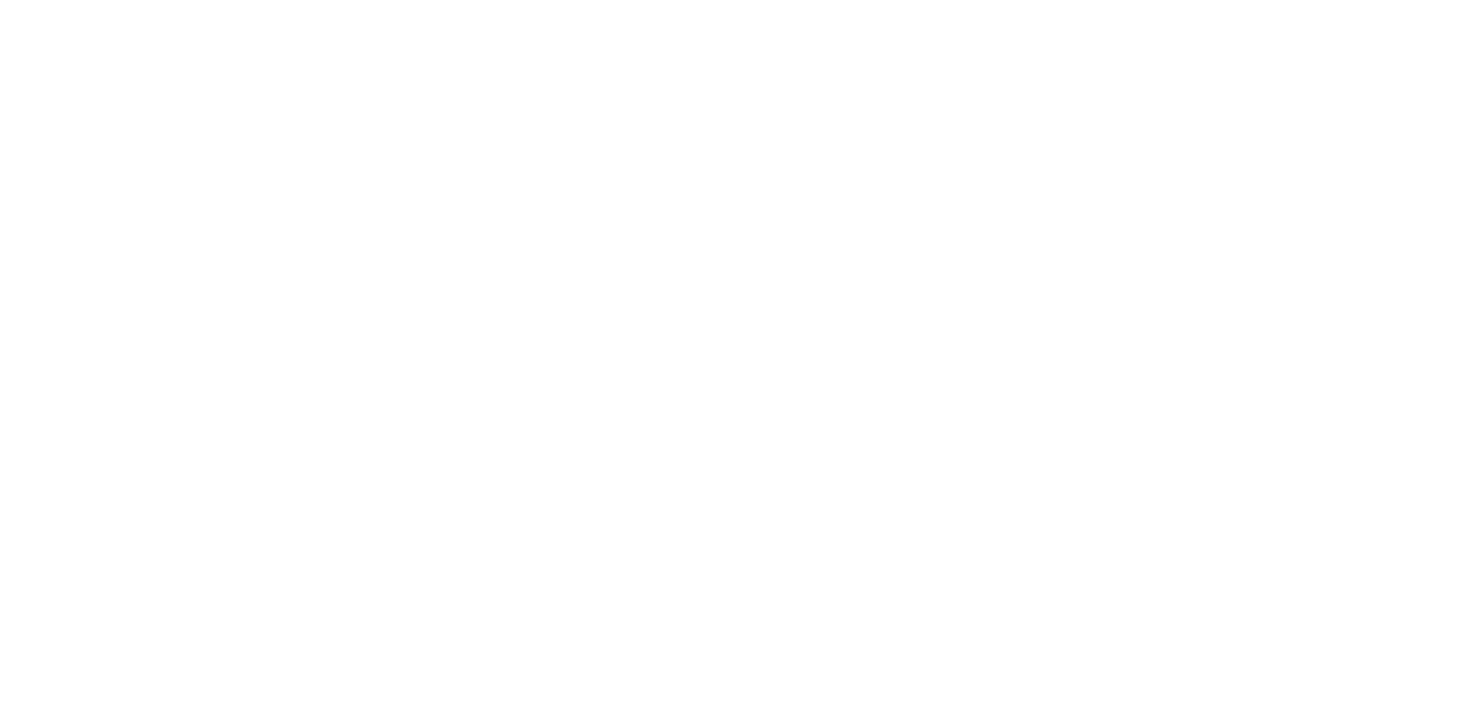 scroll, scrollTop: 0, scrollLeft: 0, axis: both 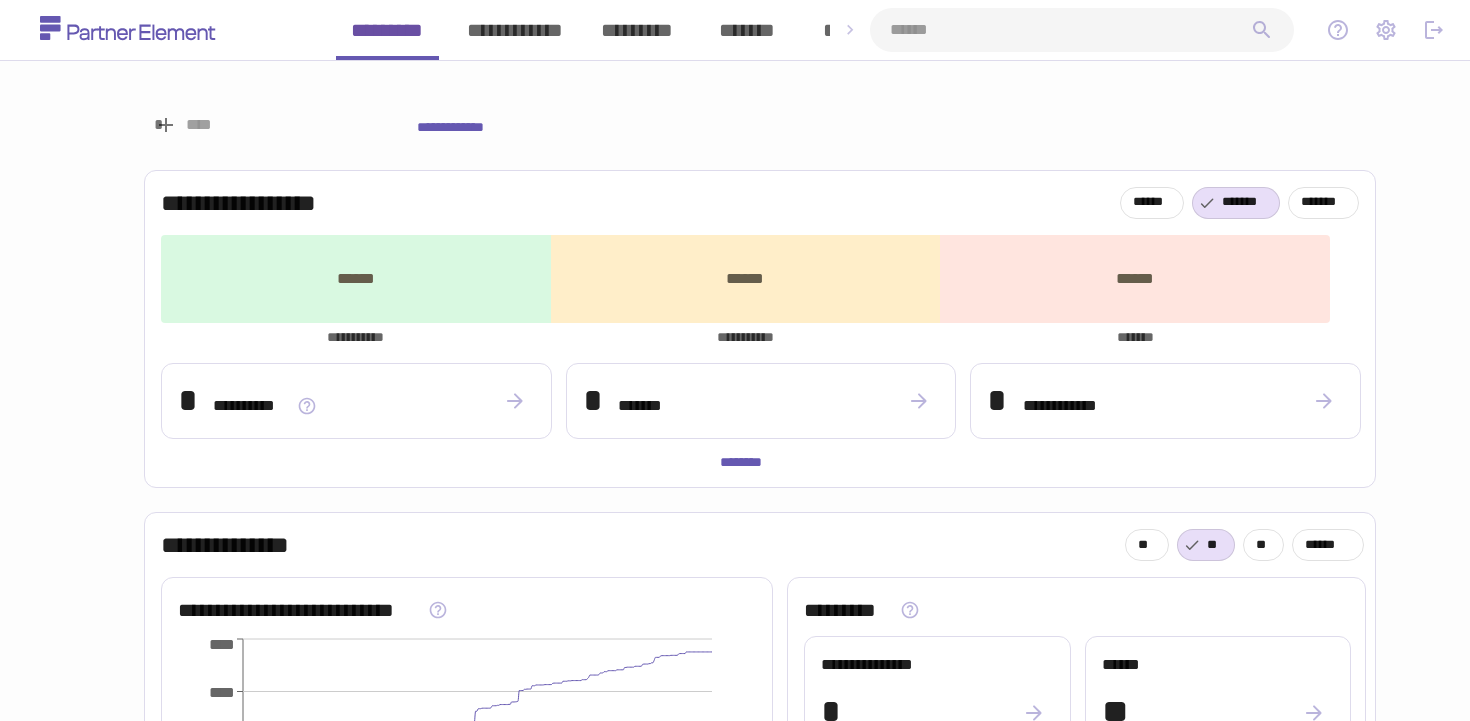 click at bounding box center [1386, 30] 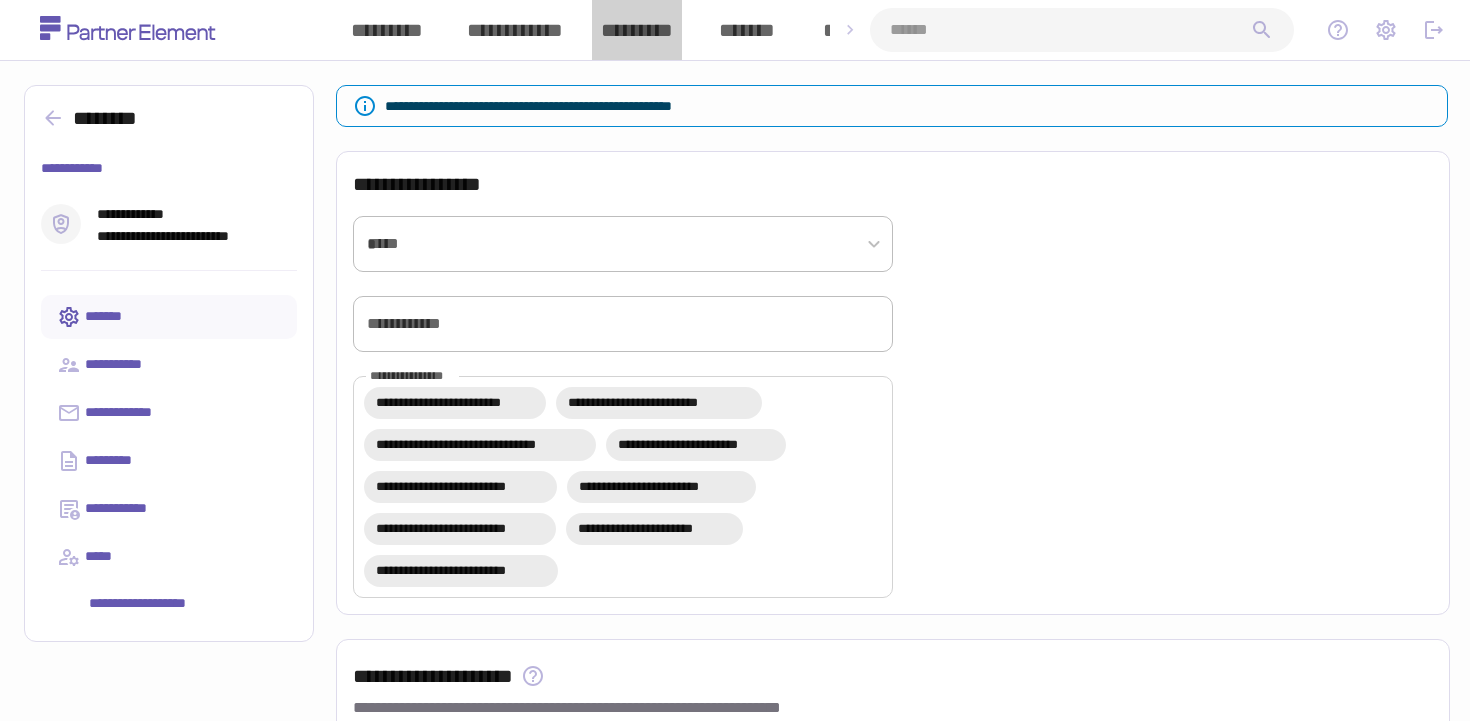 click on "*********" at bounding box center [637, 30] 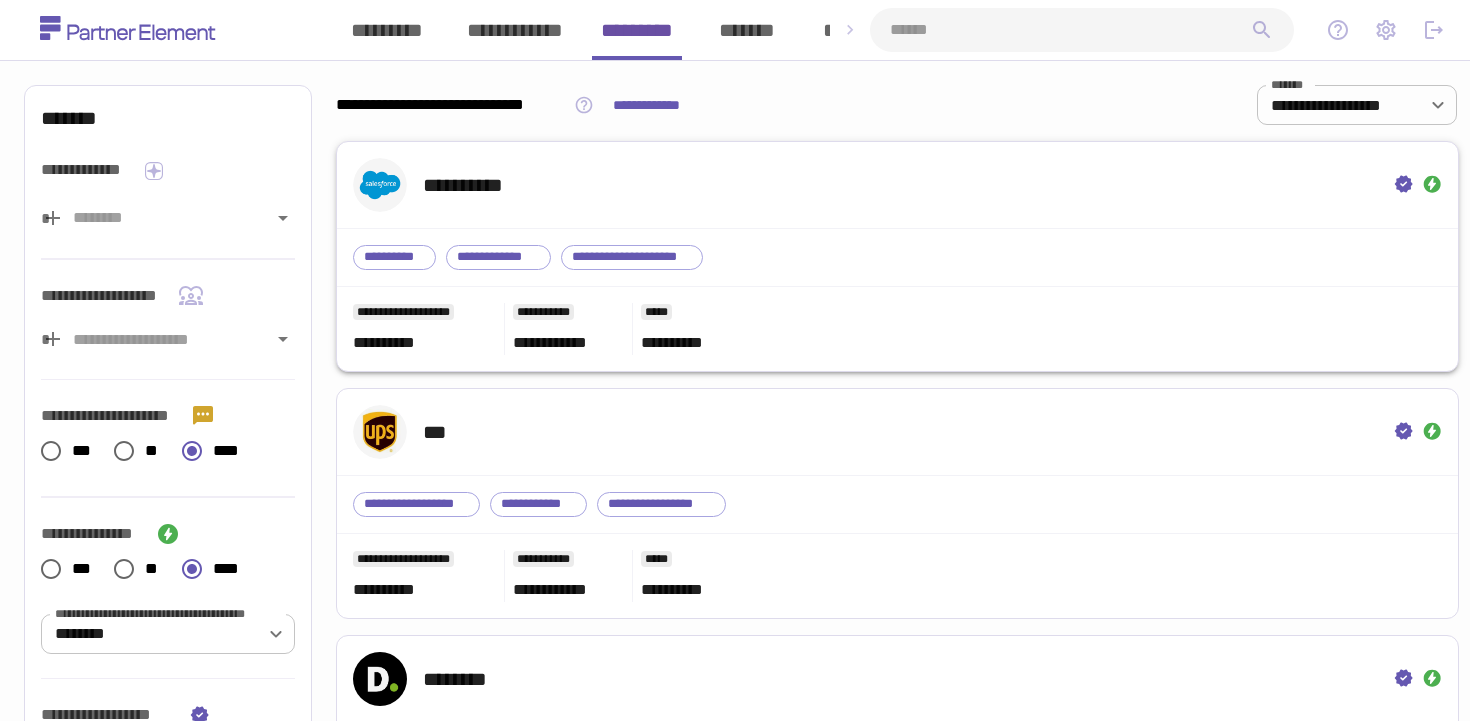 click on "**********" at bounding box center (897, 258) 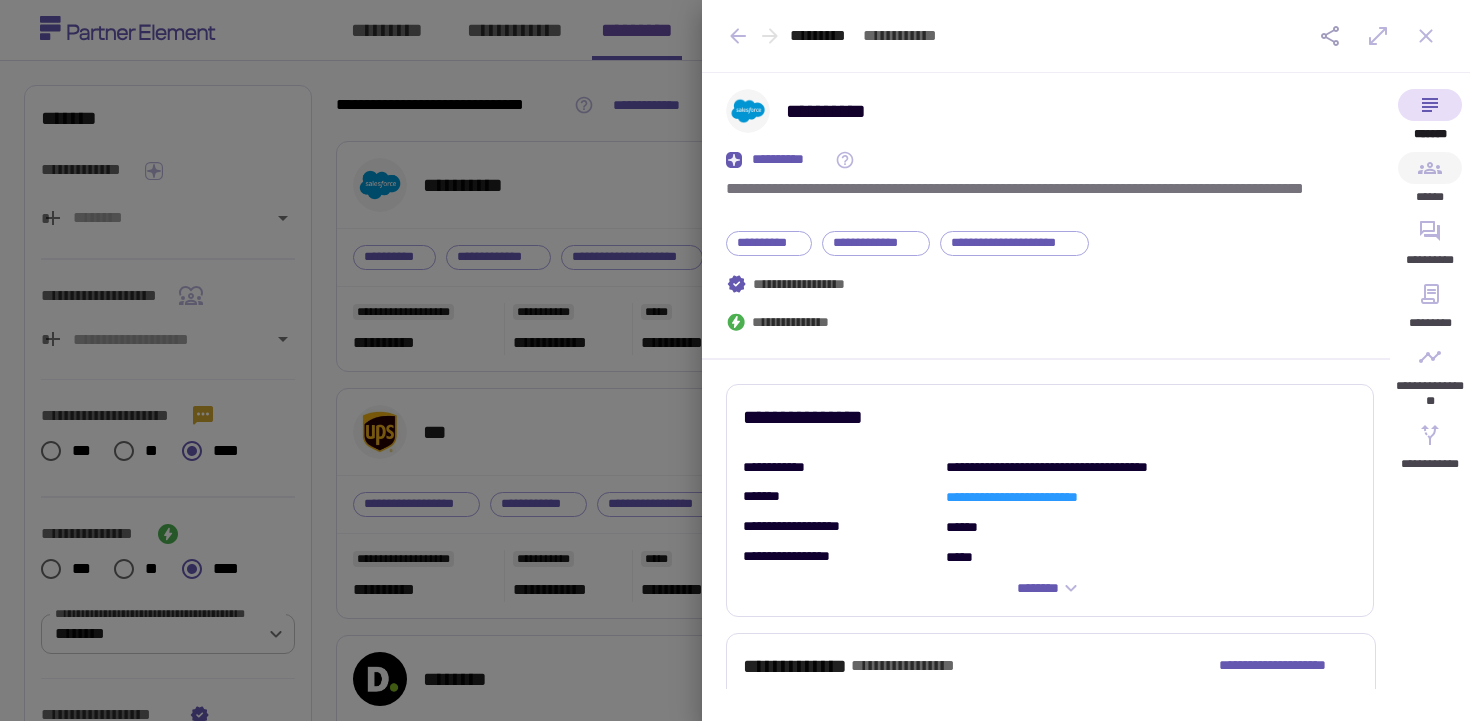 click on "******" at bounding box center [1430, 183] 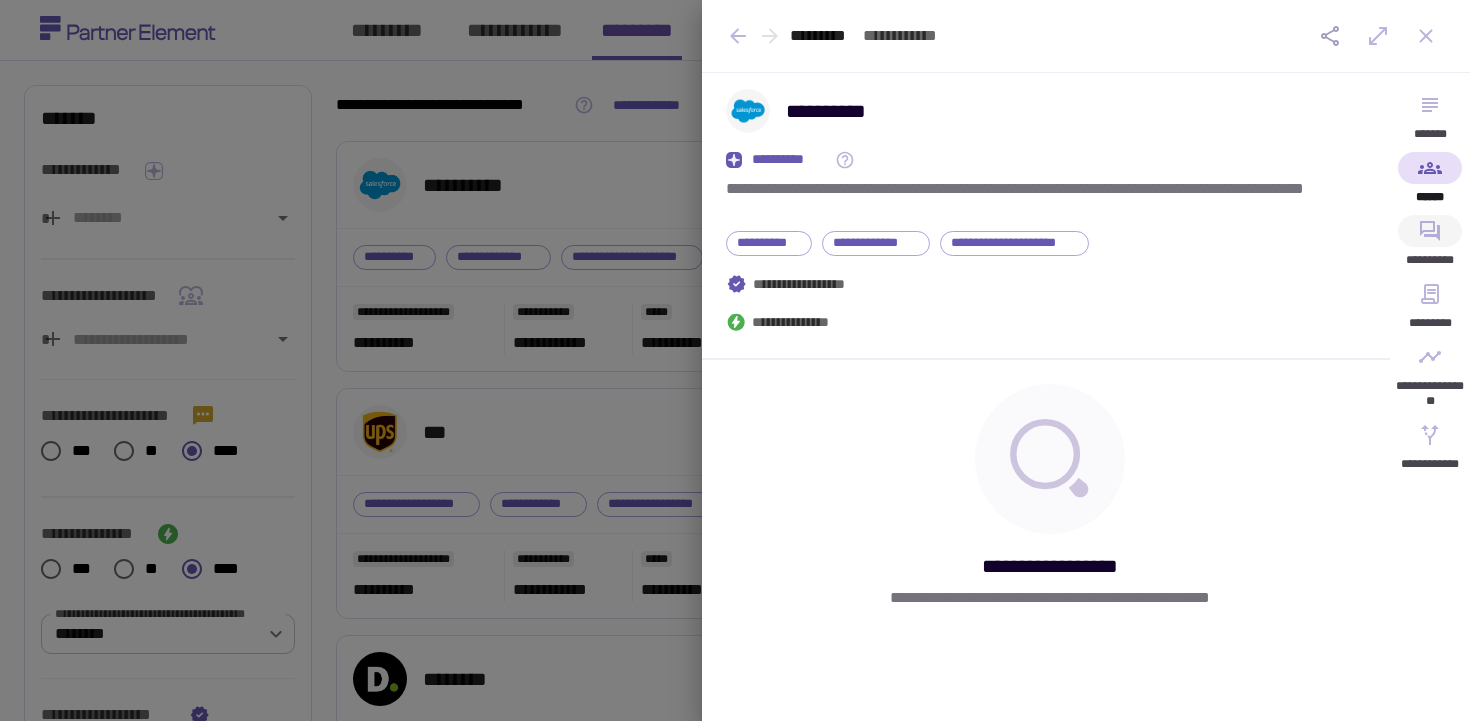 click on "**********" at bounding box center [1430, 246] 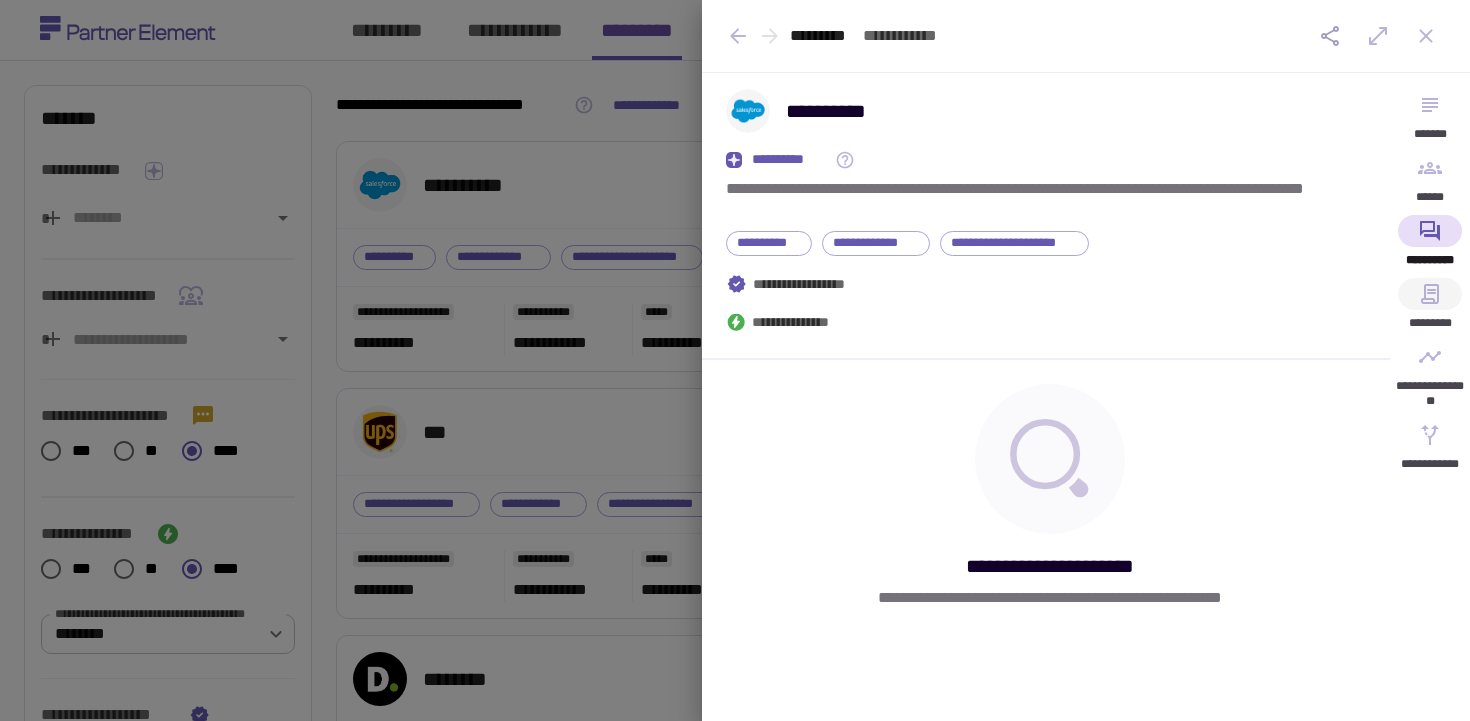 click 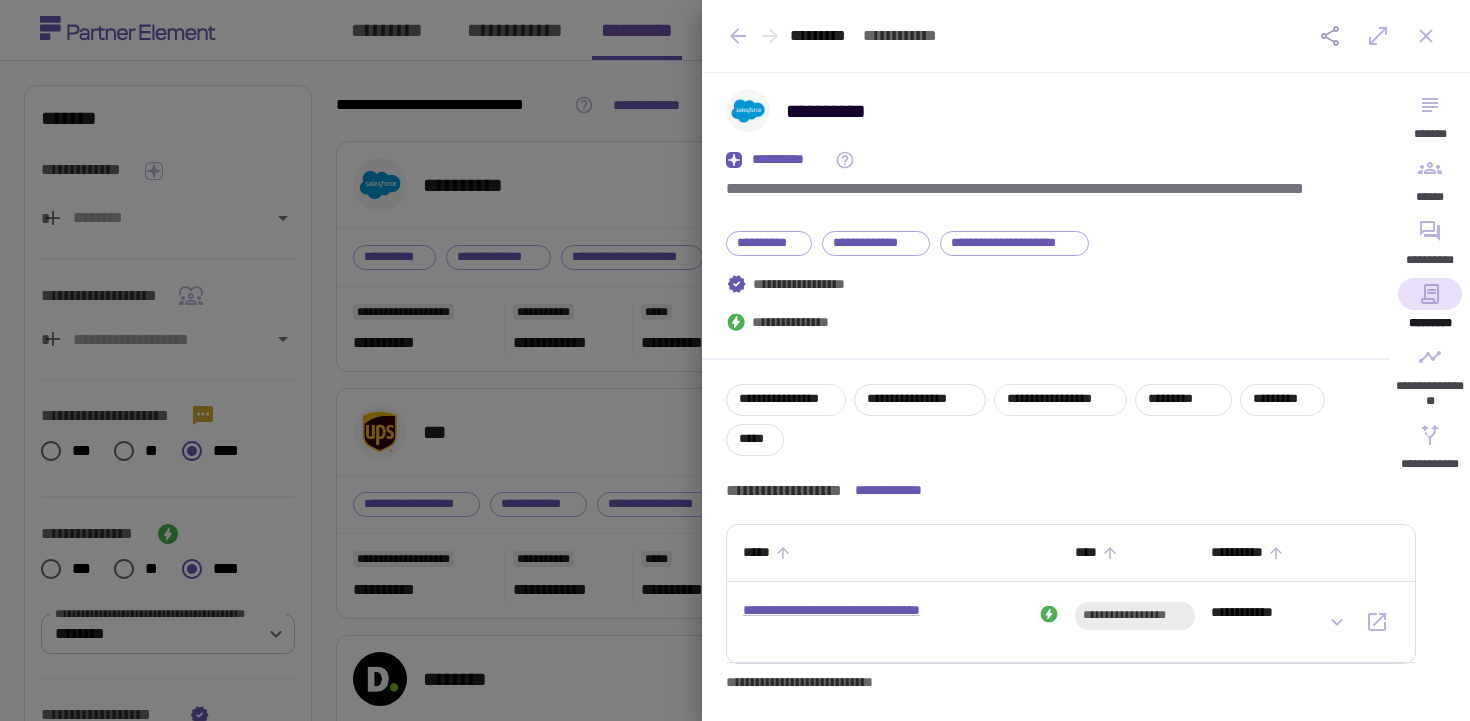 click at bounding box center (735, 360) 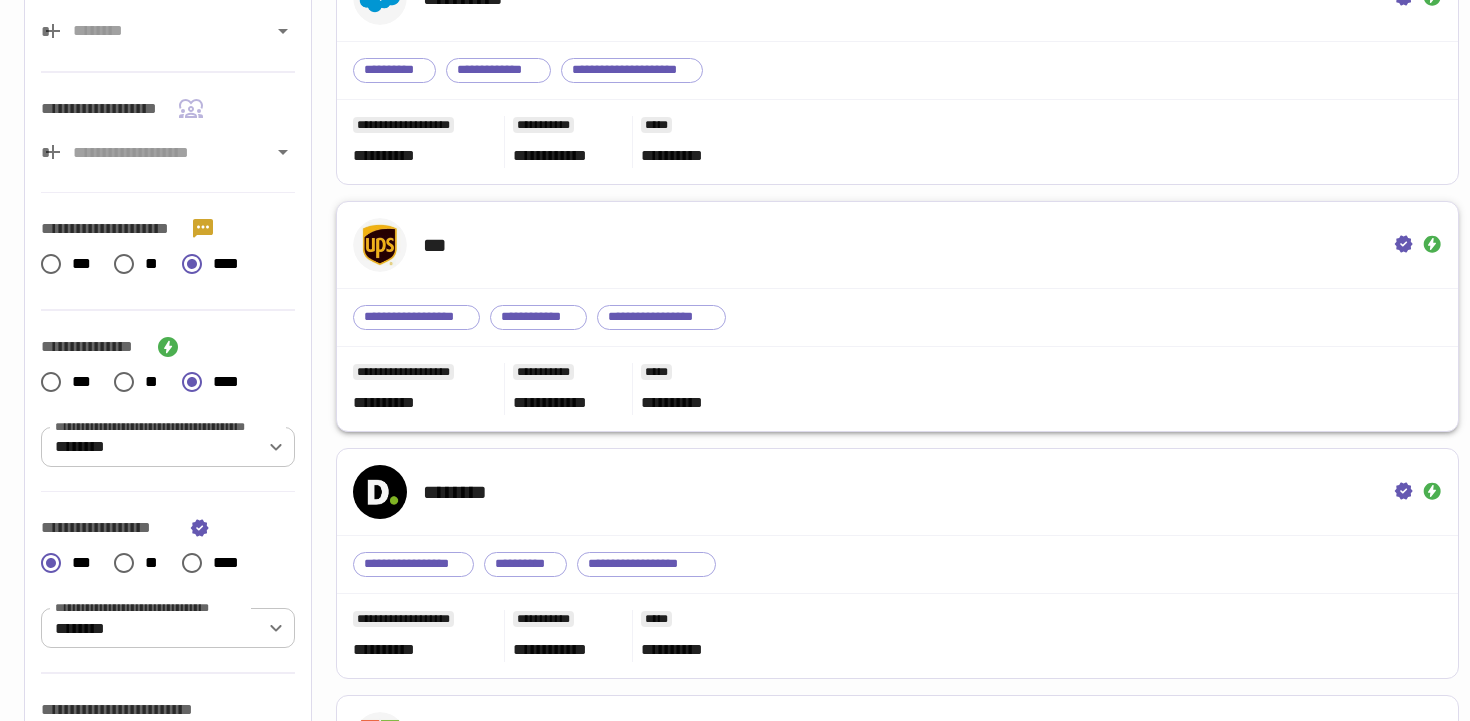 scroll, scrollTop: 217, scrollLeft: 0, axis: vertical 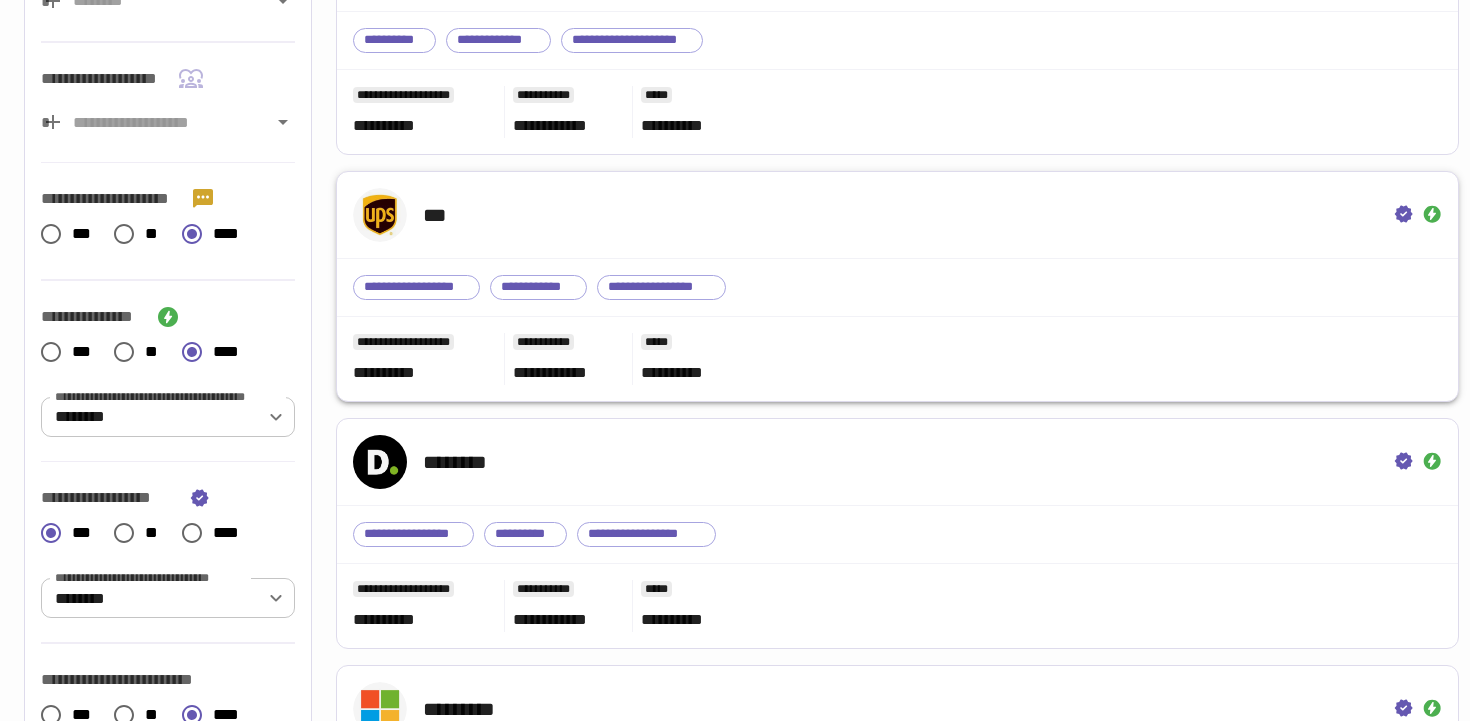 click on "**********" at bounding box center [897, 288] 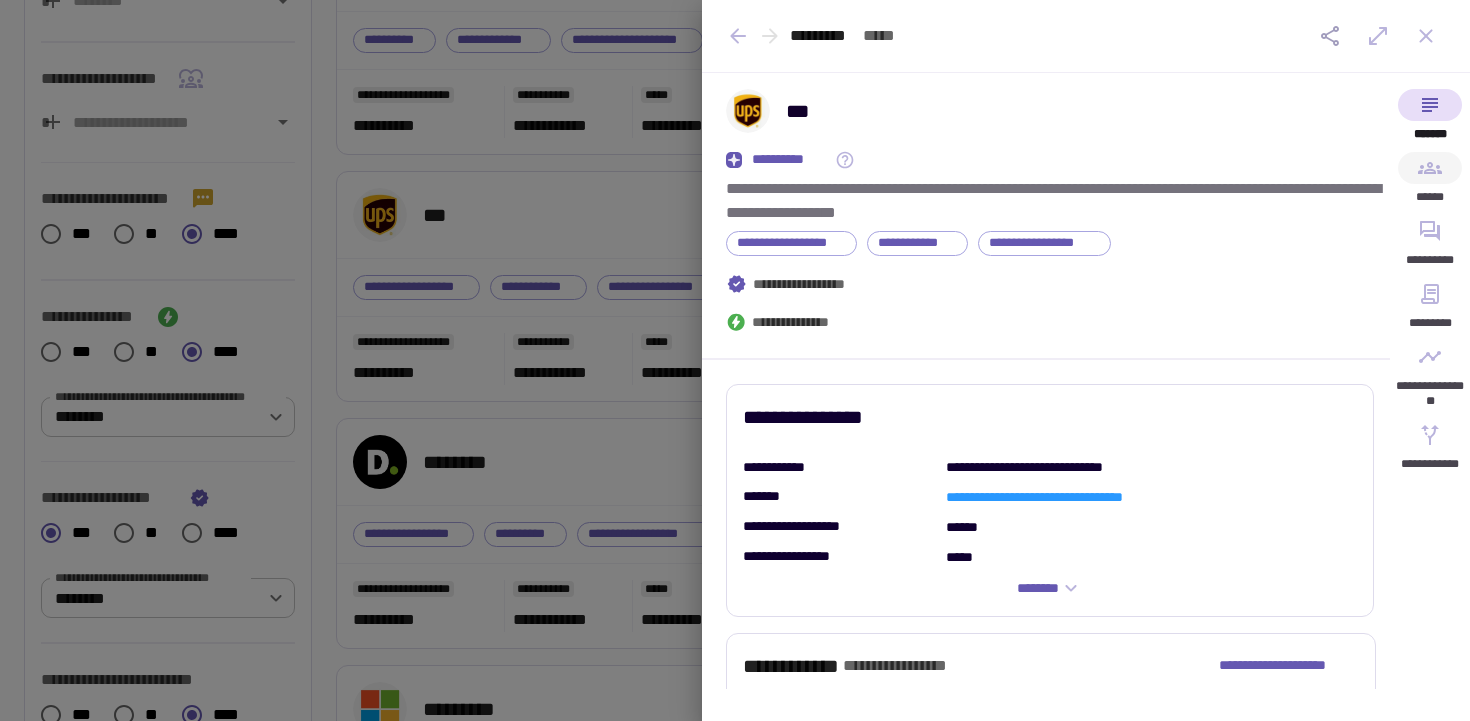 click 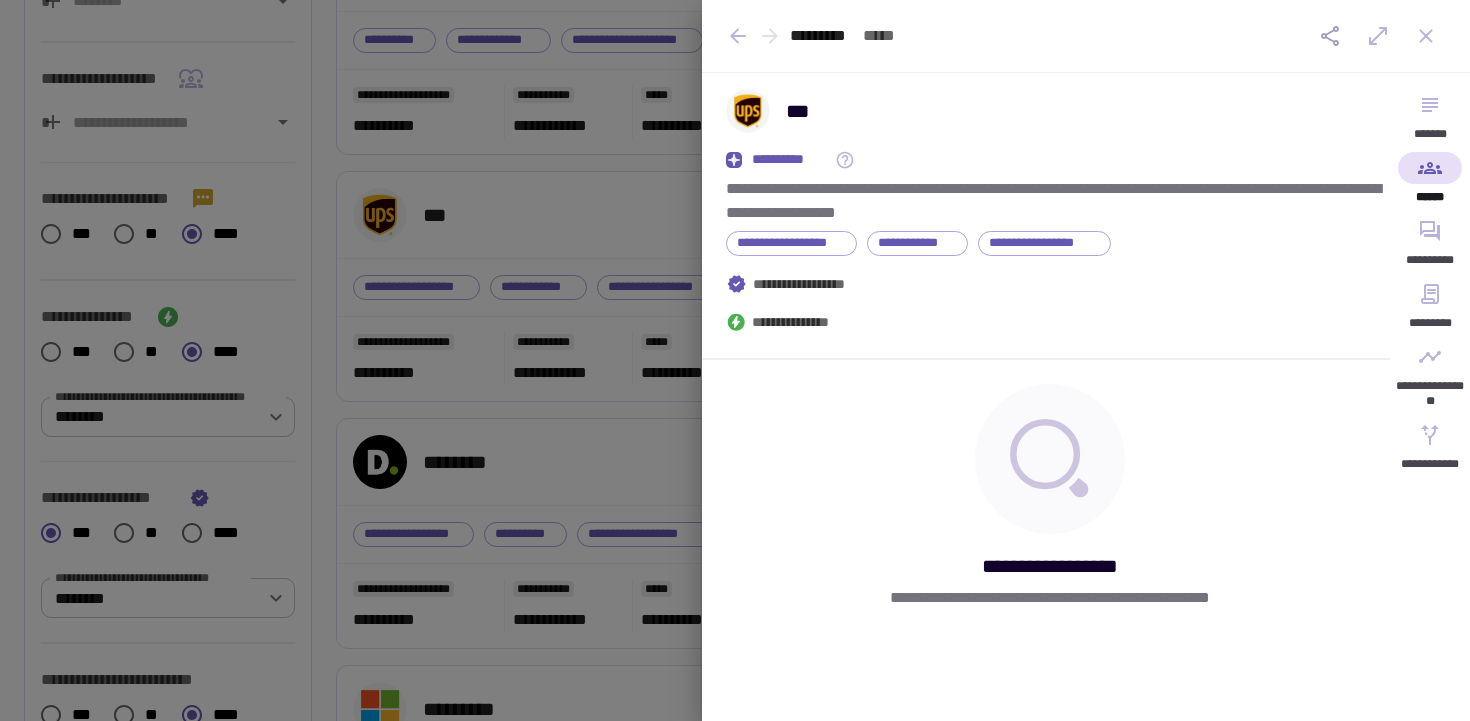 click at bounding box center (735, 360) 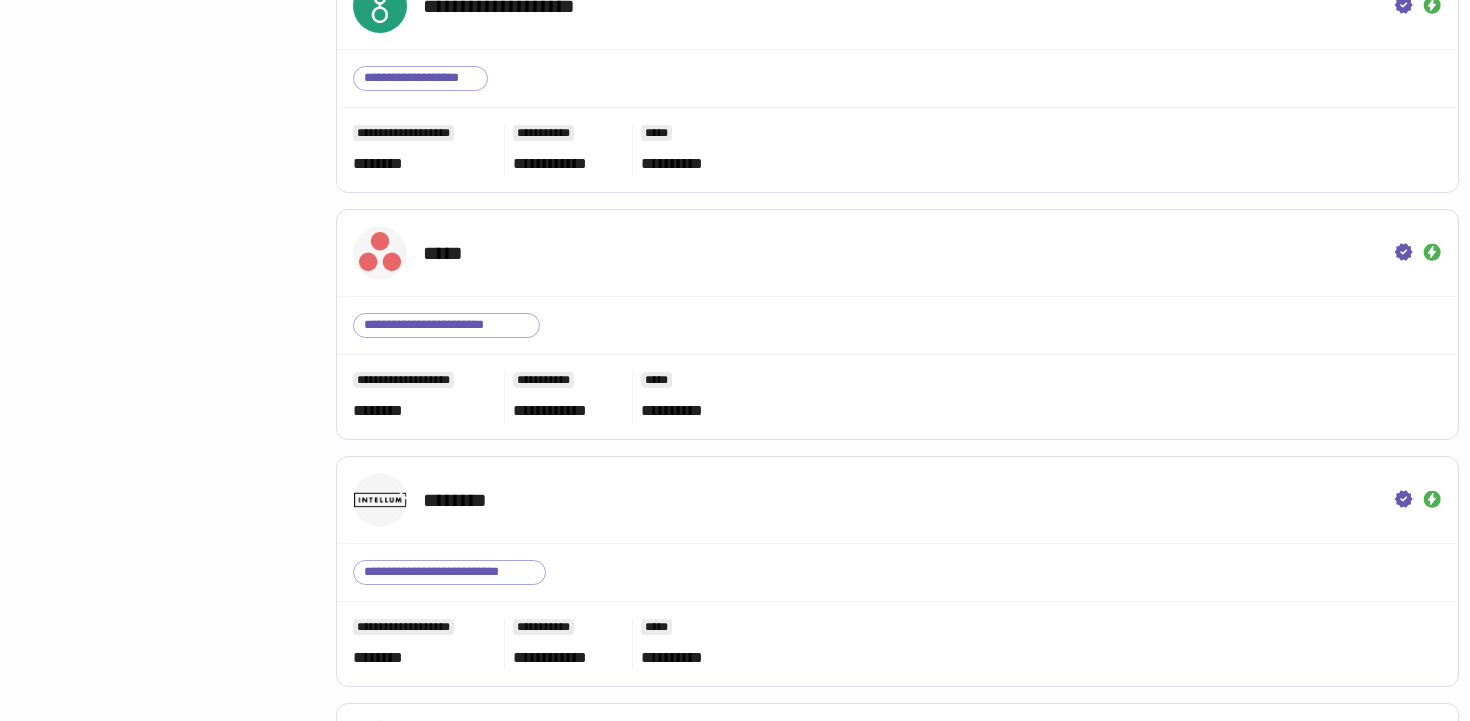scroll, scrollTop: 2874, scrollLeft: 0, axis: vertical 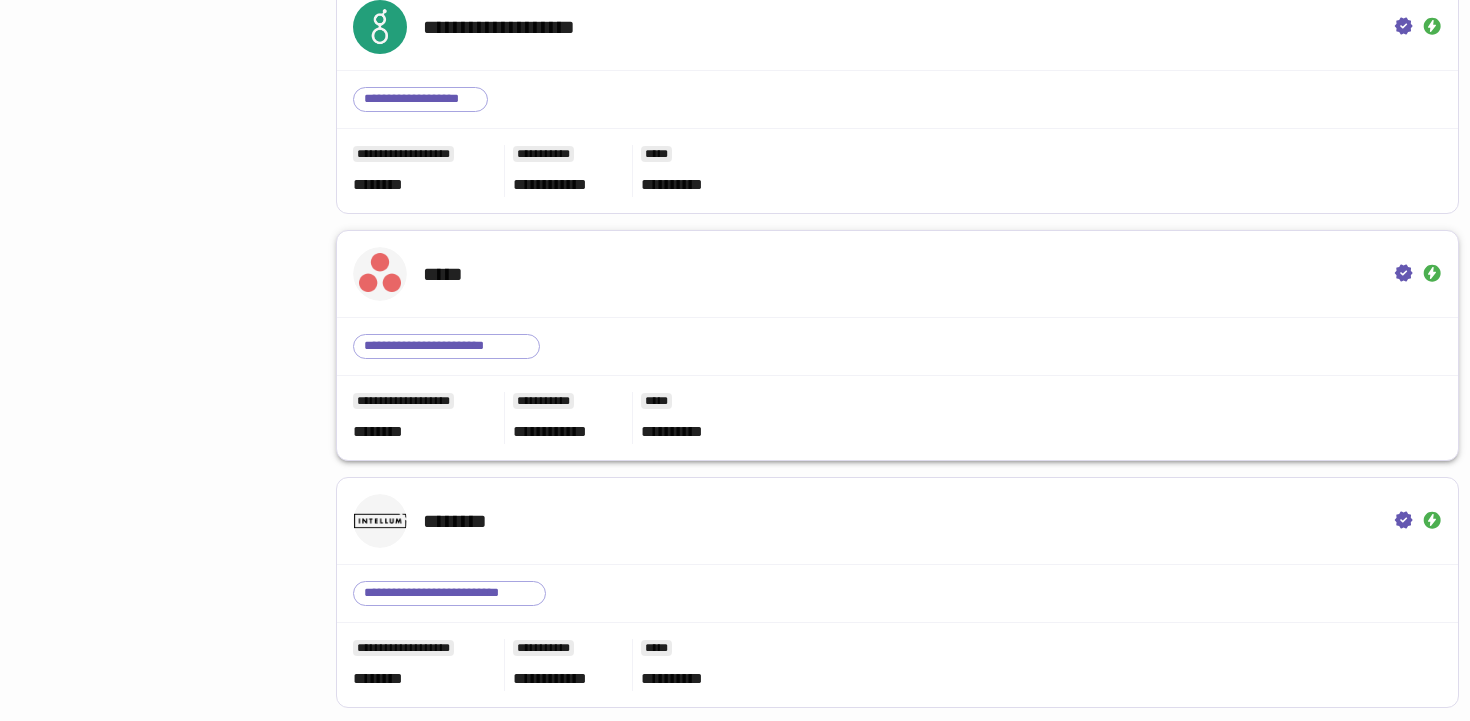 click on "**********" at bounding box center (897, 346) 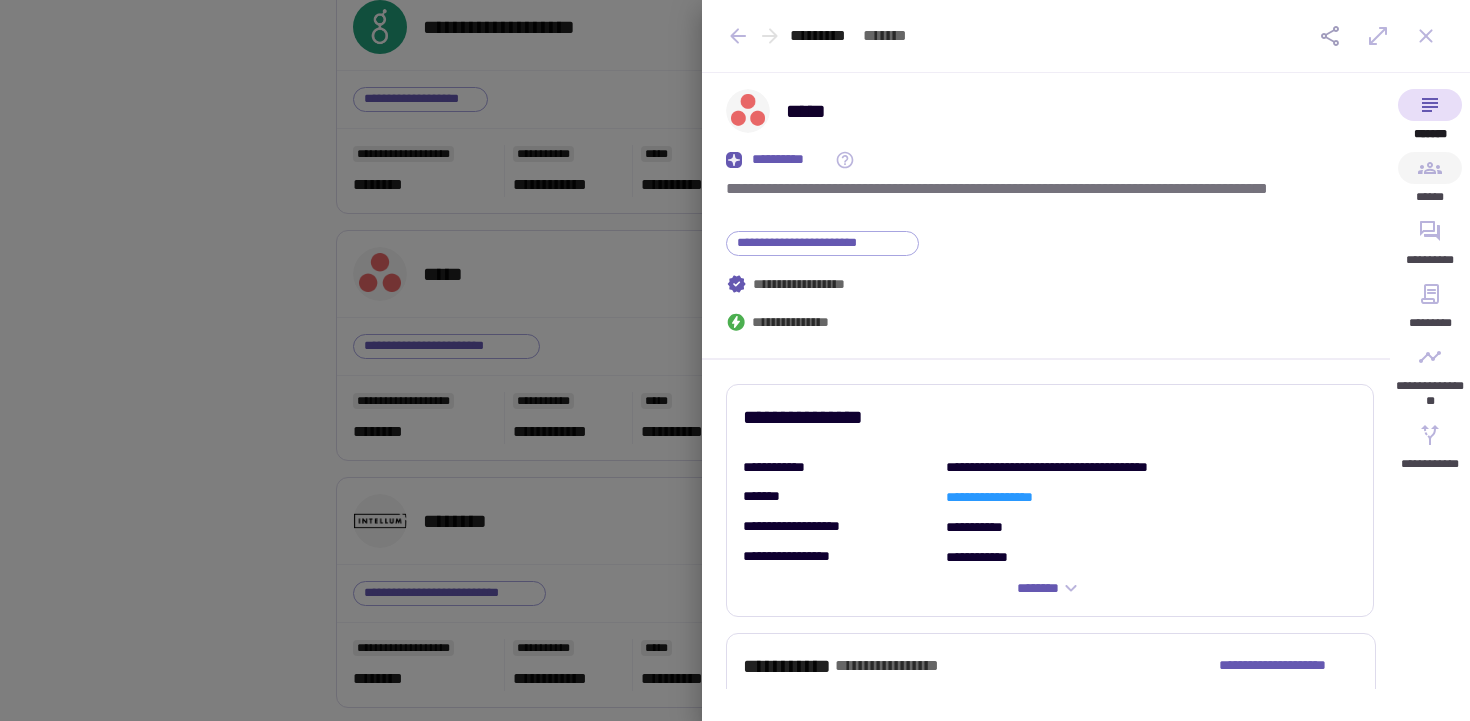 click on "******" at bounding box center [1430, 183] 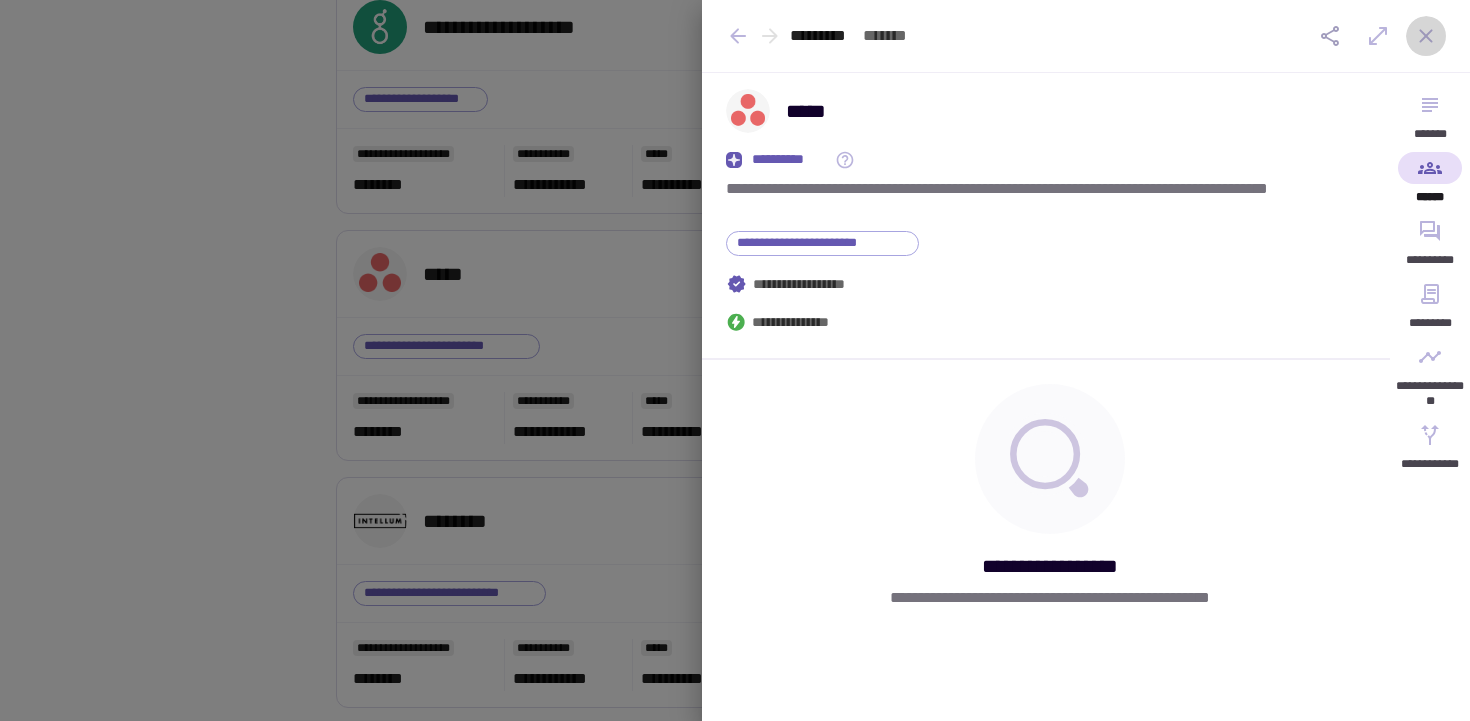 click at bounding box center [1426, 36] 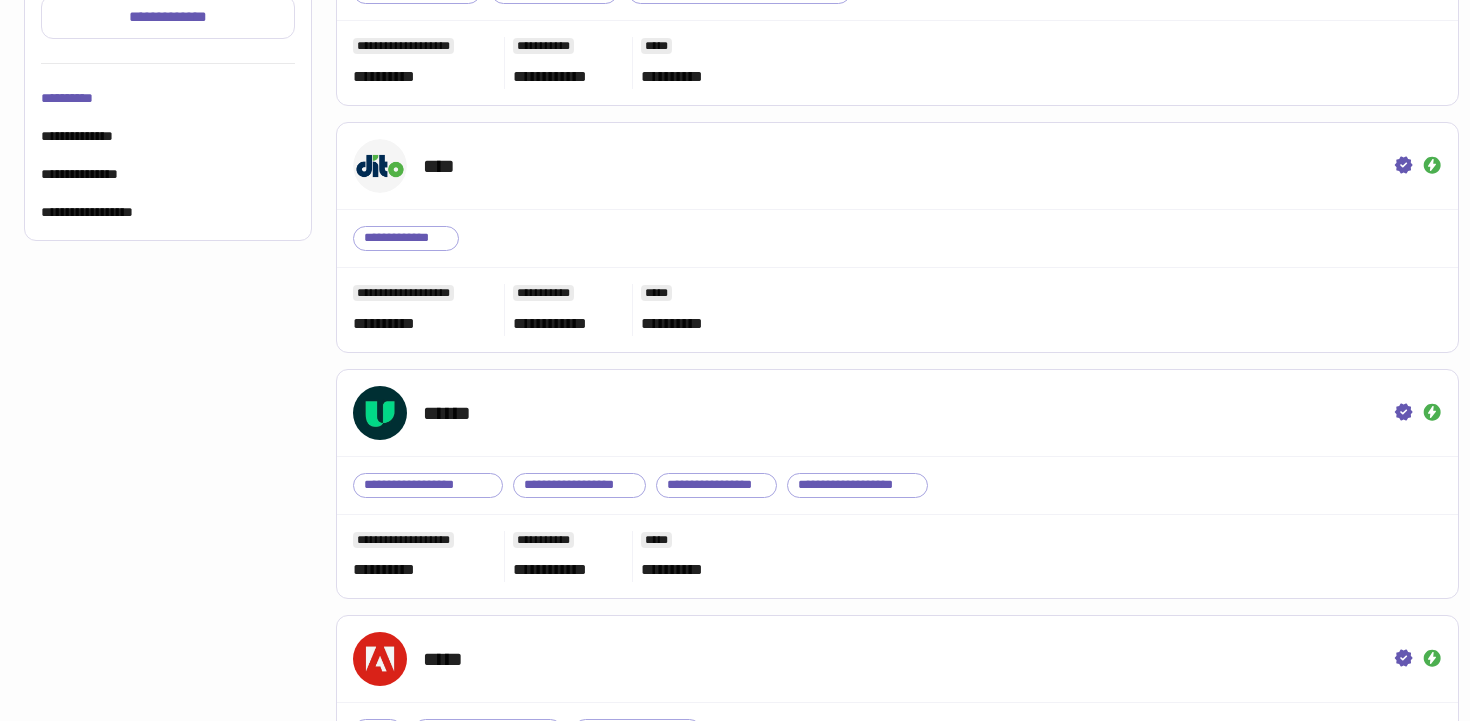 scroll, scrollTop: 0, scrollLeft: 0, axis: both 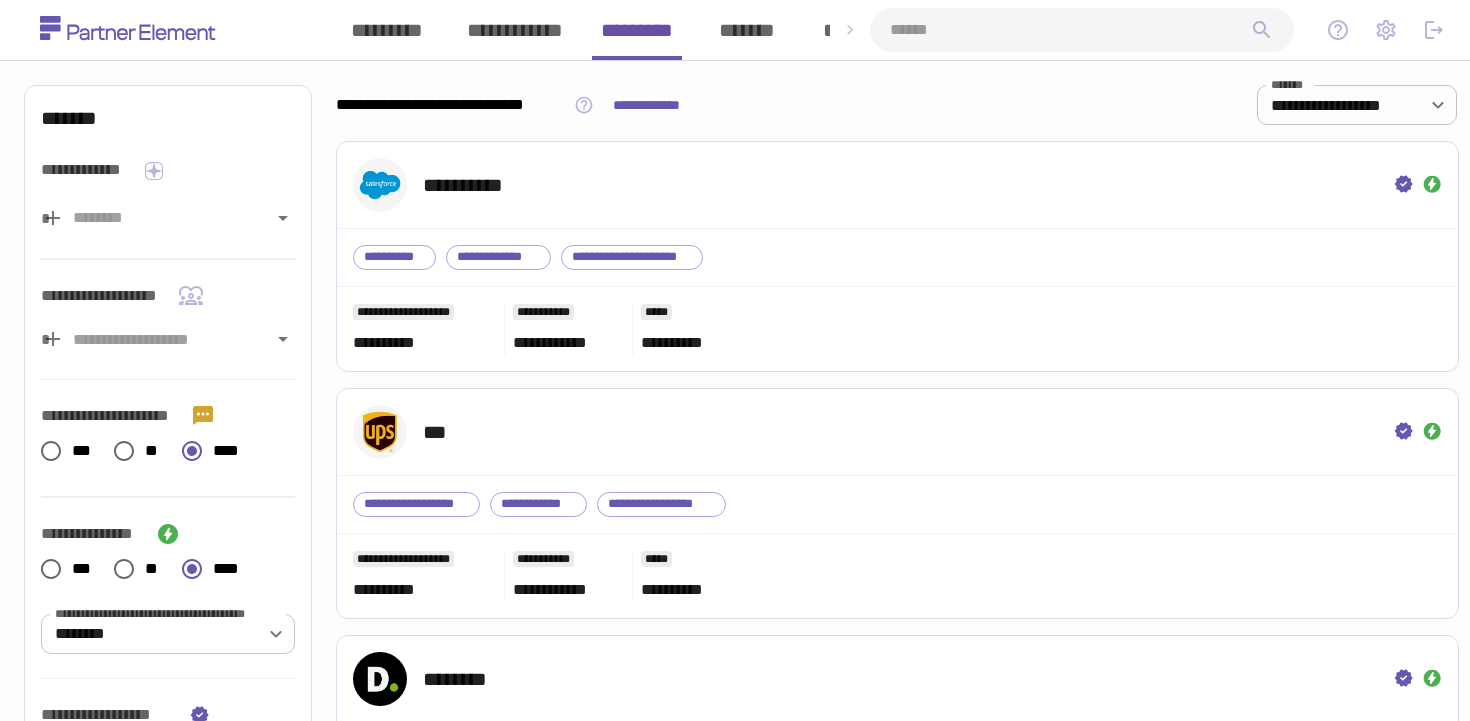 click at bounding box center [1434, 30] 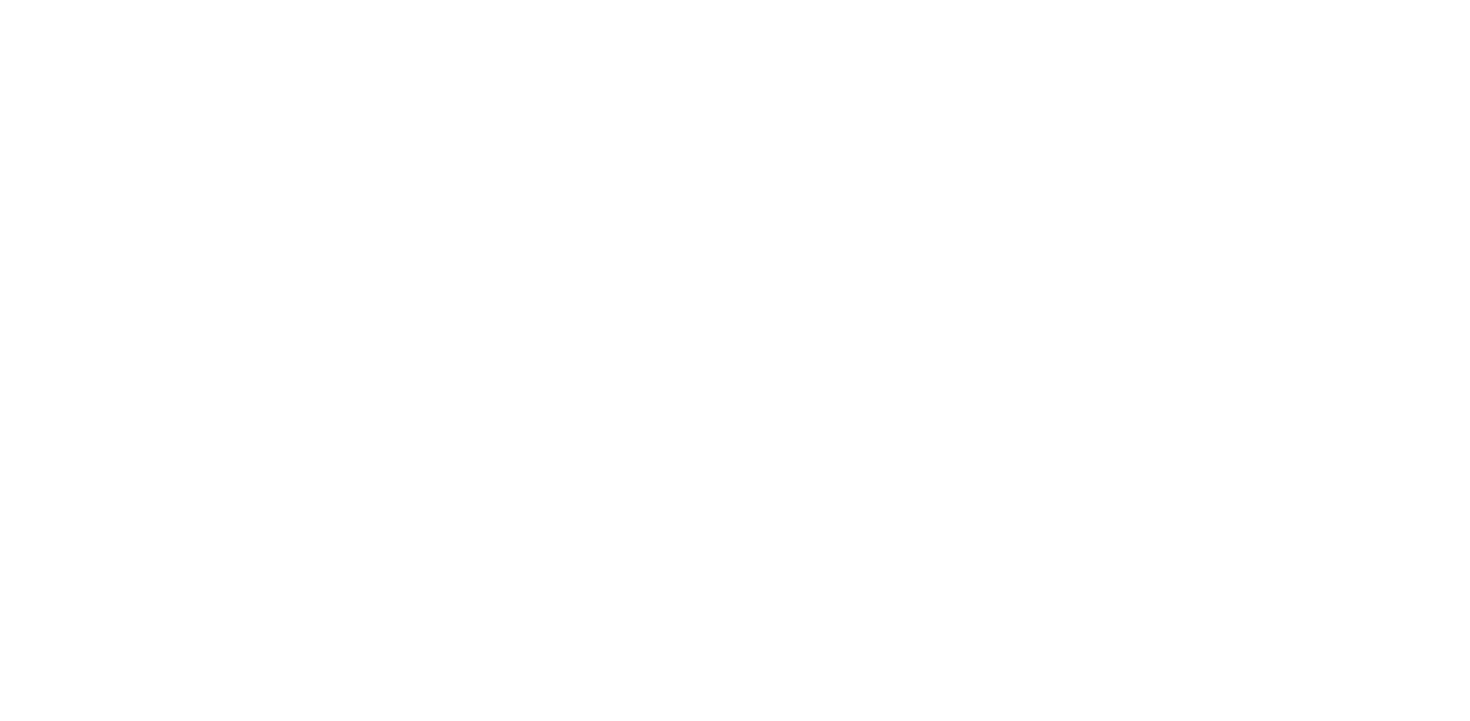 scroll, scrollTop: 0, scrollLeft: 0, axis: both 